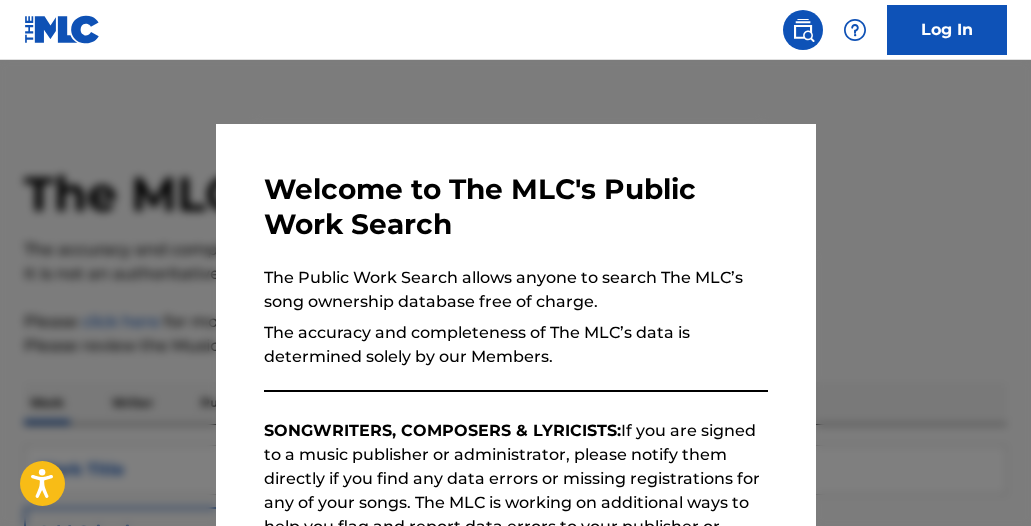 scroll, scrollTop: 0, scrollLeft: 0, axis: both 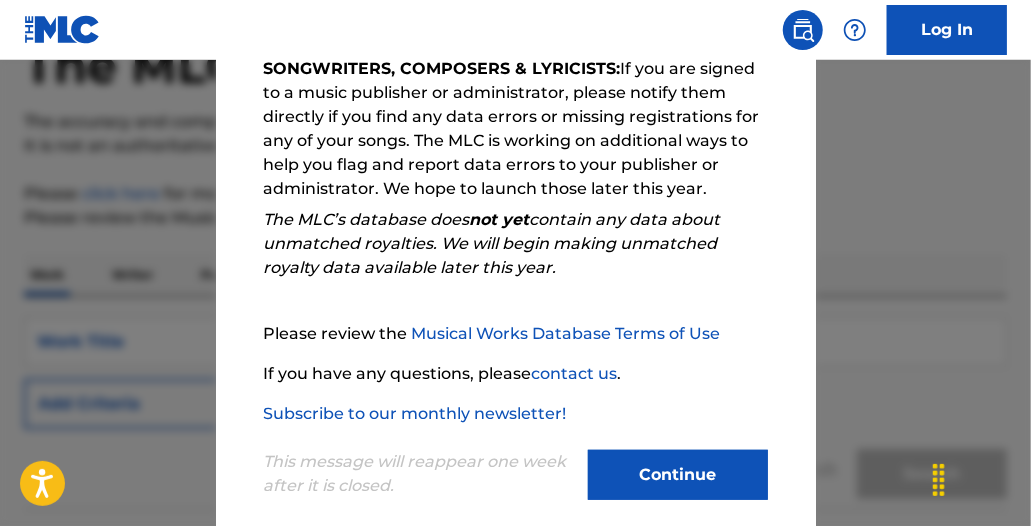 click on "Continue" at bounding box center (678, 475) 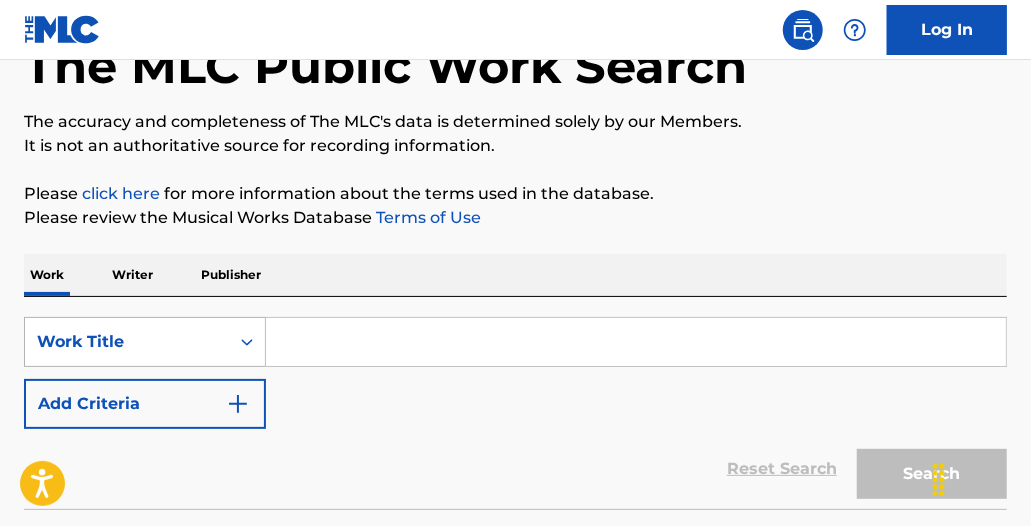 click 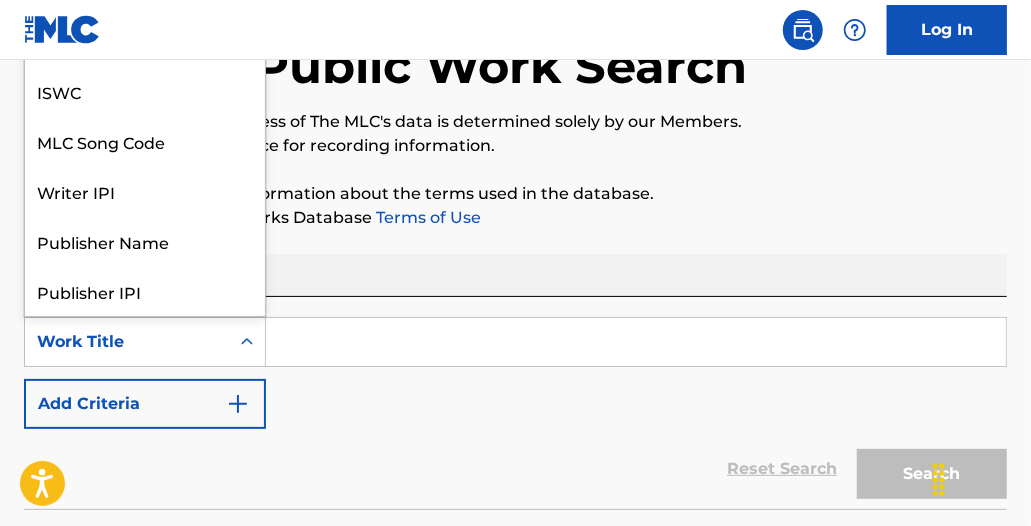 scroll, scrollTop: 100, scrollLeft: 0, axis: vertical 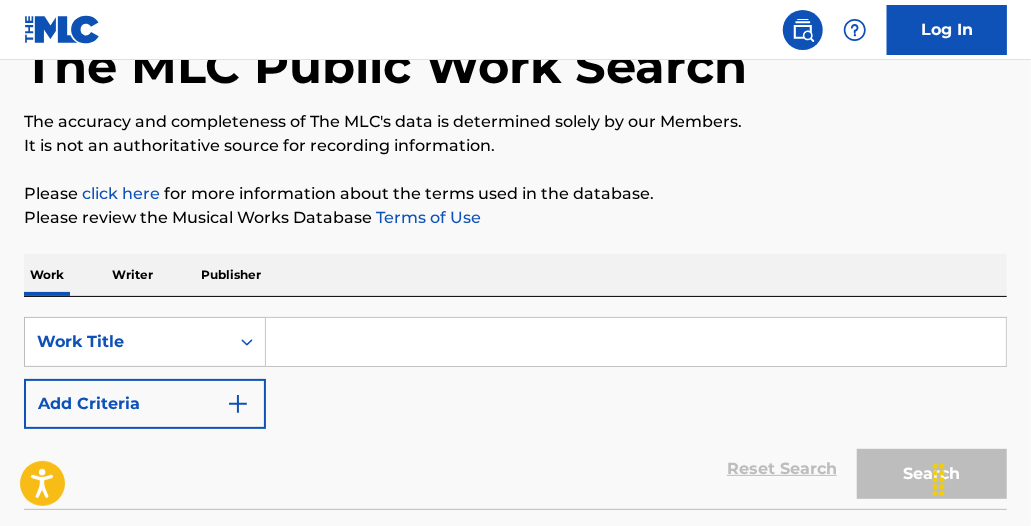 click on "Work Title" at bounding box center (127, 342) 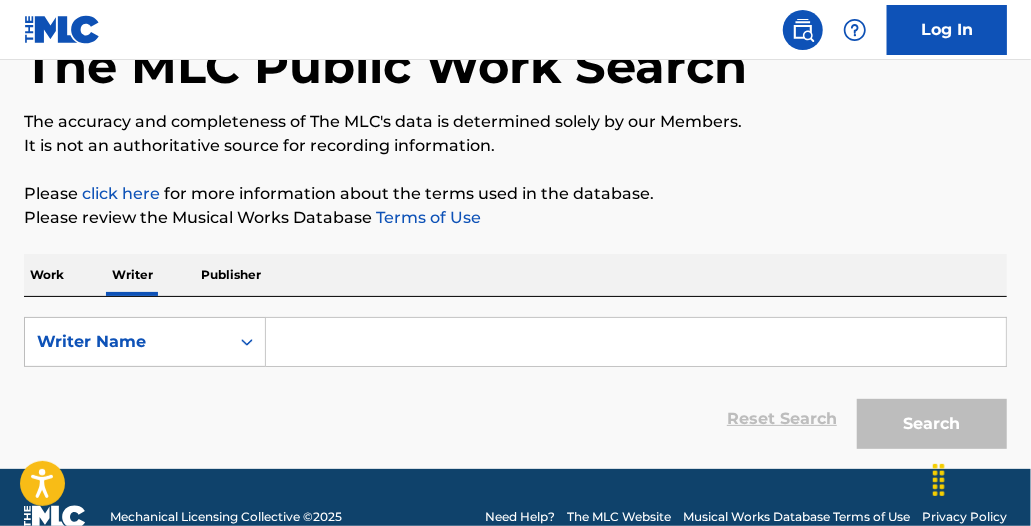 scroll, scrollTop: 0, scrollLeft: 0, axis: both 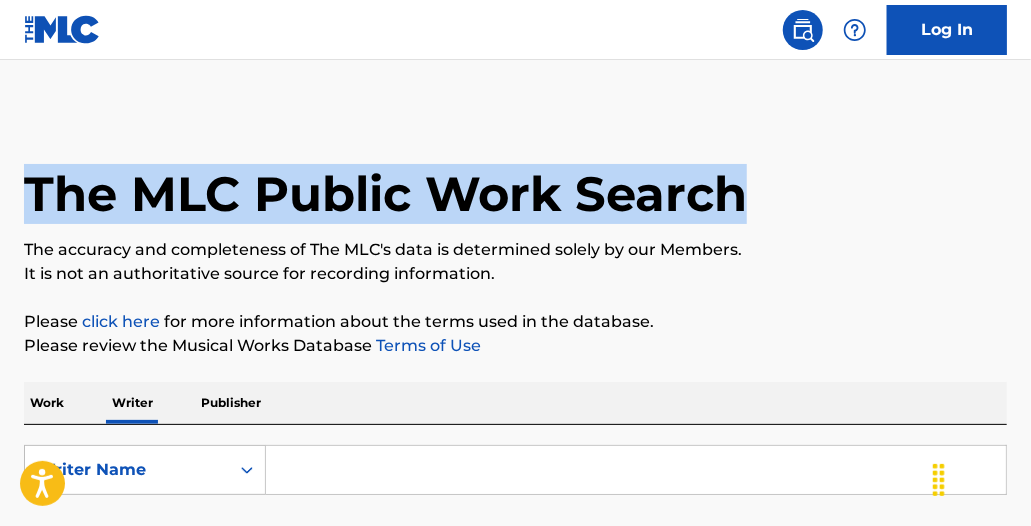 drag, startPoint x: 1026, startPoint y: 53, endPoint x: 1037, endPoint y: 158, distance: 105.574615 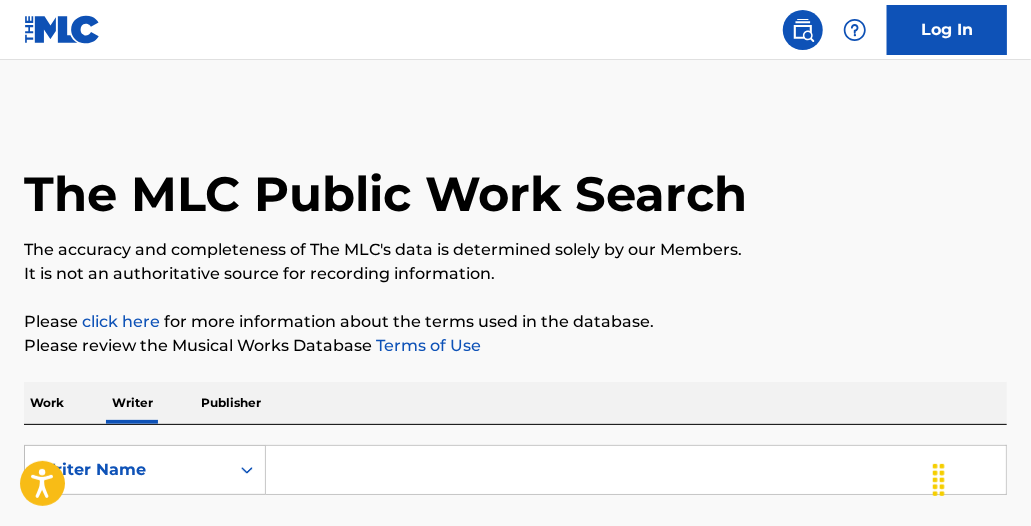 click on "Please   click here   for more information about the terms used in the database." at bounding box center [515, 322] 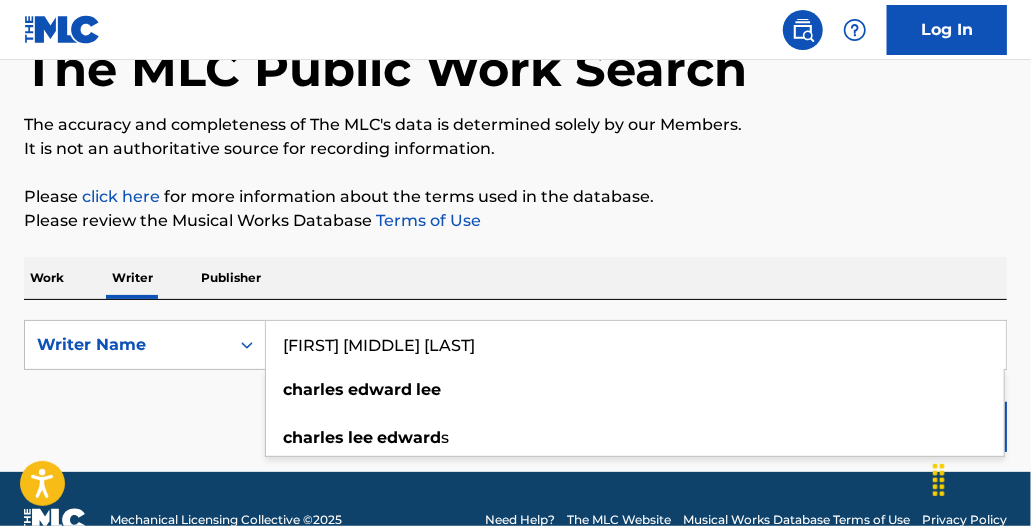 scroll, scrollTop: 166, scrollLeft: 0, axis: vertical 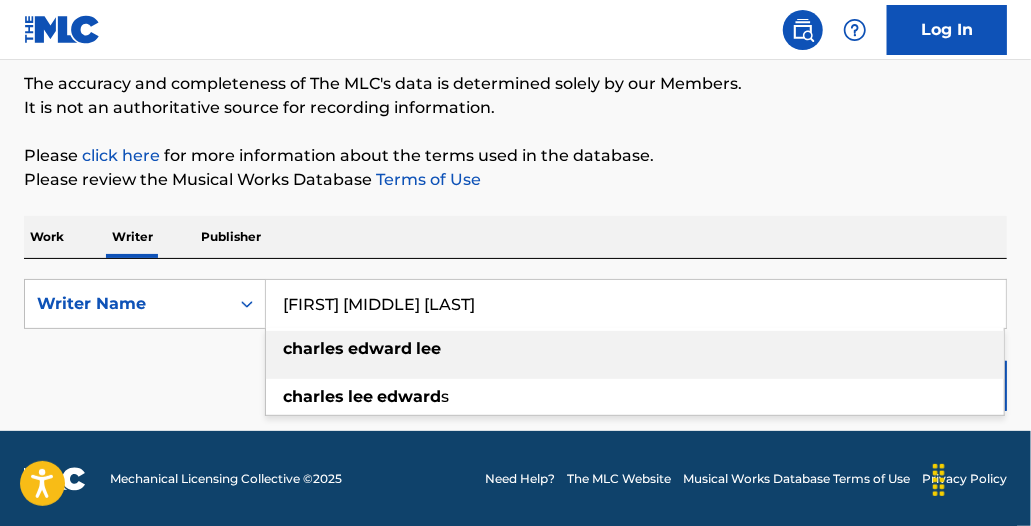 click on "edward" at bounding box center (380, 348) 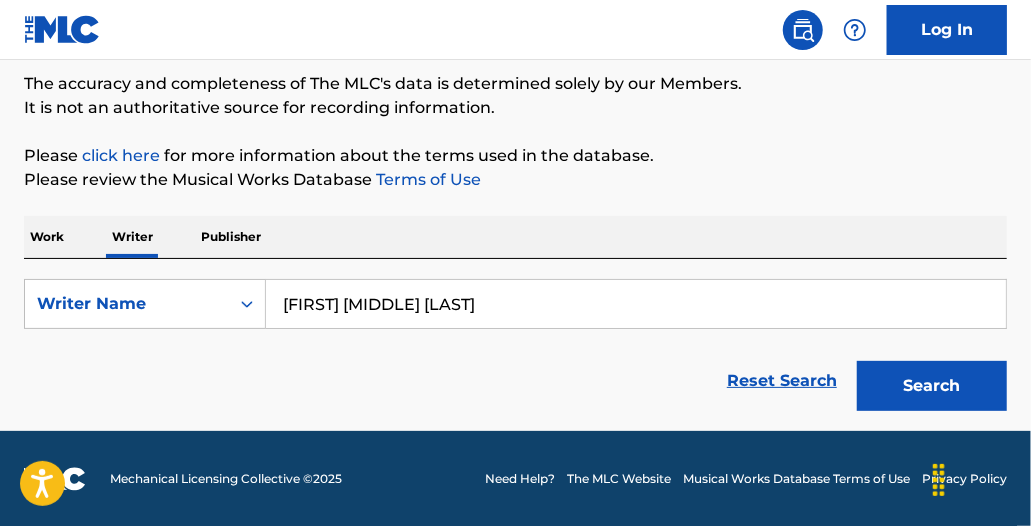 click on "Search" at bounding box center [932, 386] 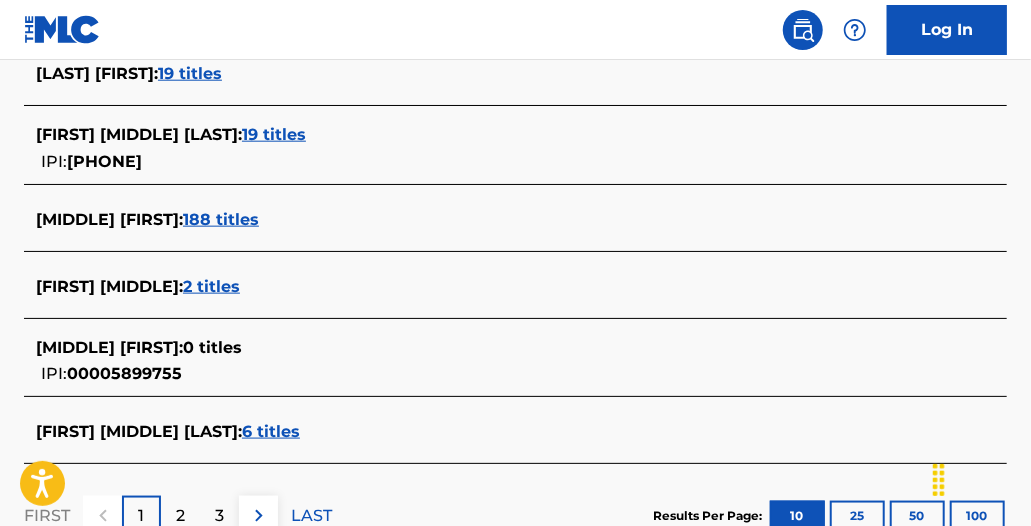scroll, scrollTop: 875, scrollLeft: 0, axis: vertical 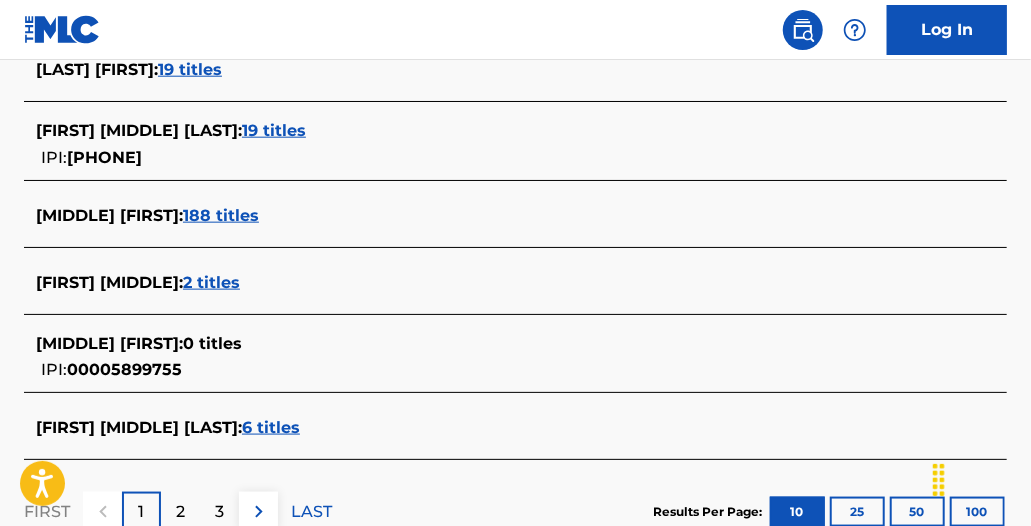 click on "6 titles" at bounding box center (271, 427) 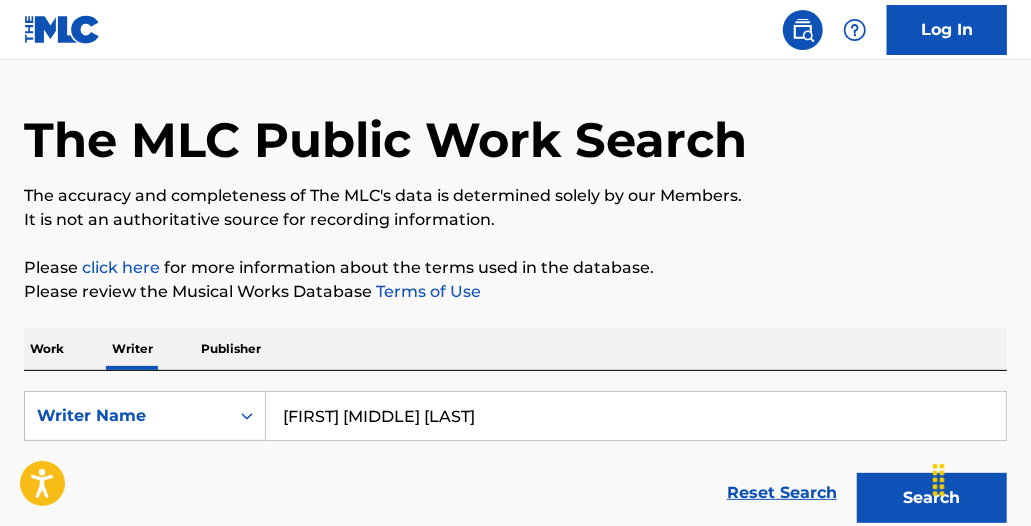 scroll, scrollTop: 0, scrollLeft: 0, axis: both 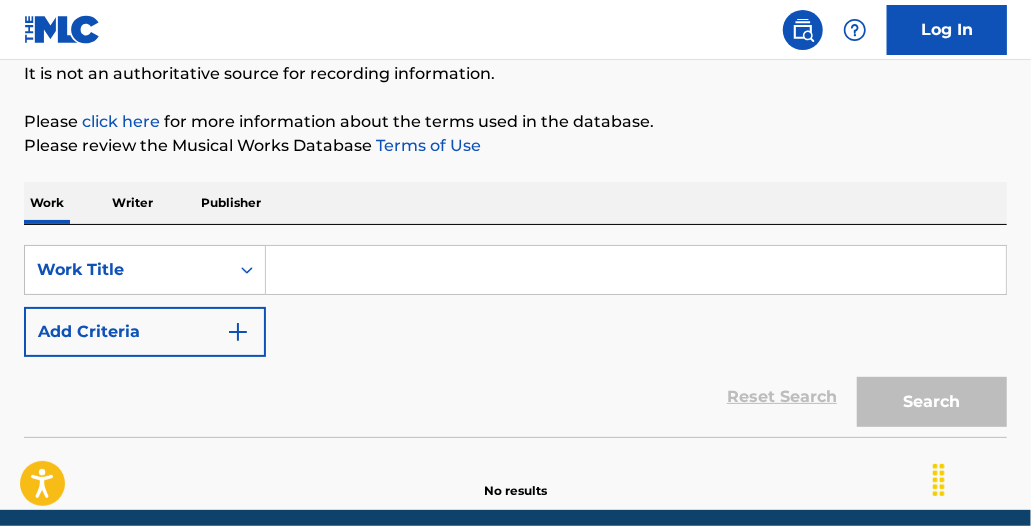 click on "Writer" at bounding box center (132, 203) 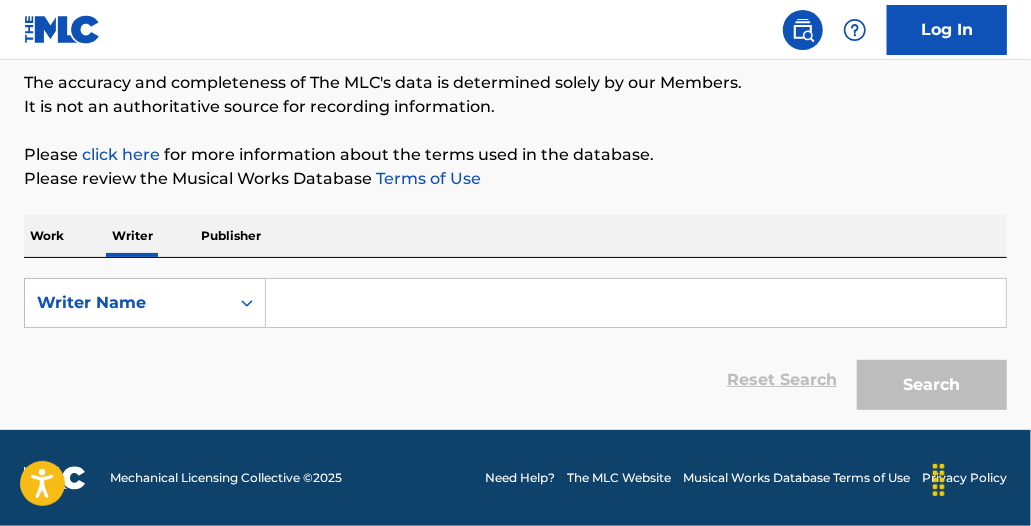 scroll, scrollTop: 0, scrollLeft: 0, axis: both 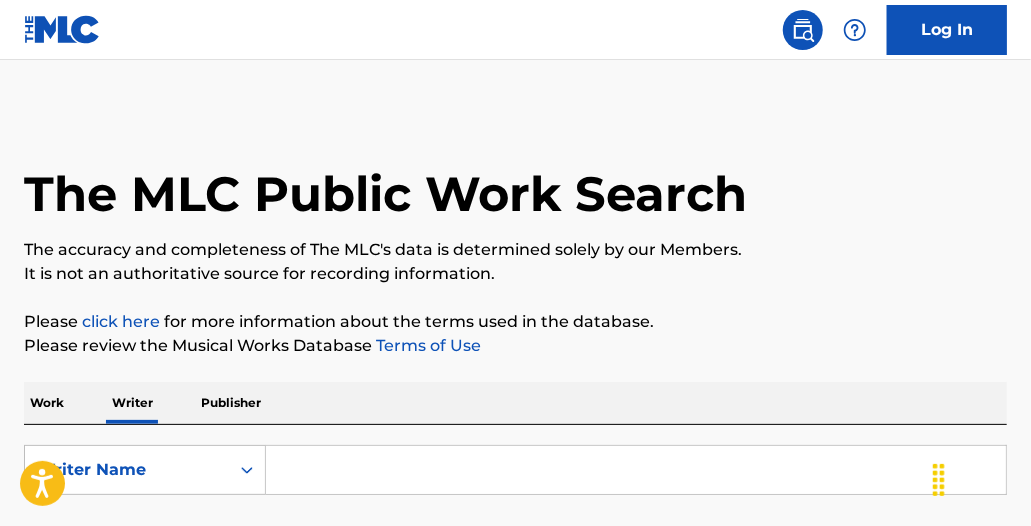 click at bounding box center [636, 470] 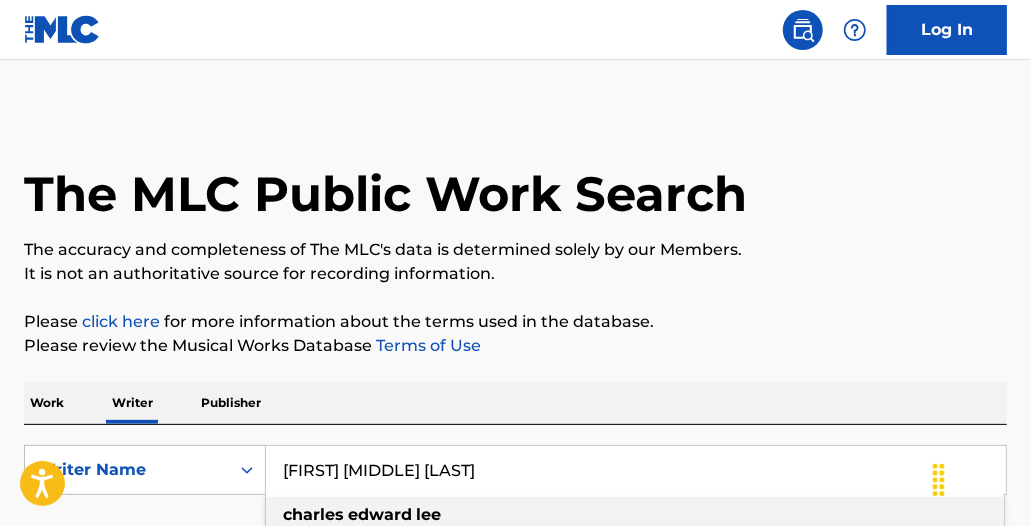 type on "[FIRST] [MIDDLE] [LAST]" 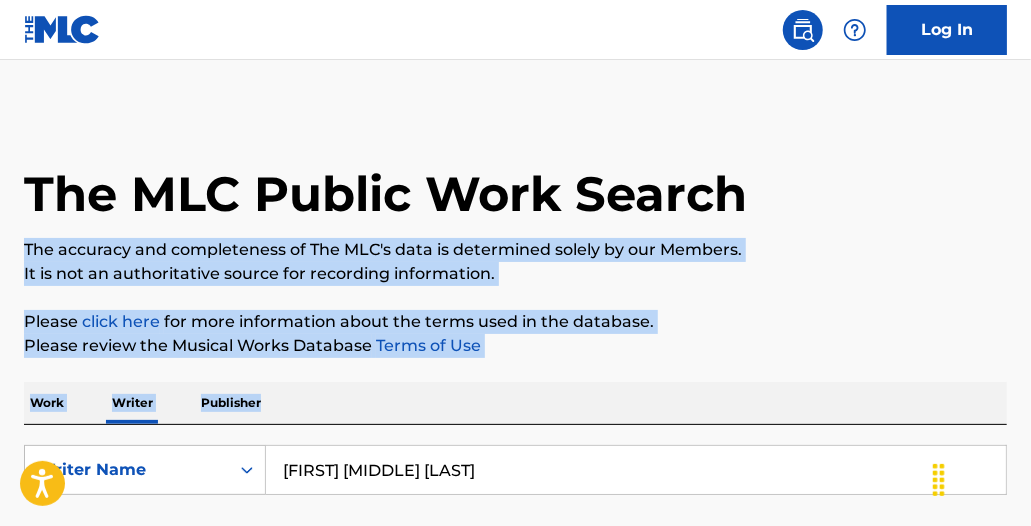 drag, startPoint x: 1030, startPoint y: 217, endPoint x: 1042, endPoint y: 376, distance: 159.4522 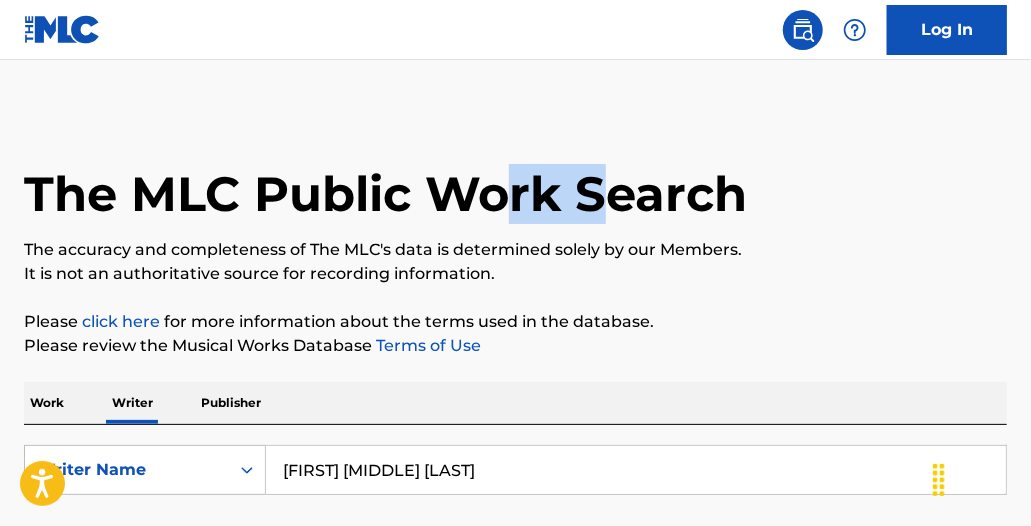 drag, startPoint x: 480, startPoint y: 151, endPoint x: 450, endPoint y: 157, distance: 30.594116 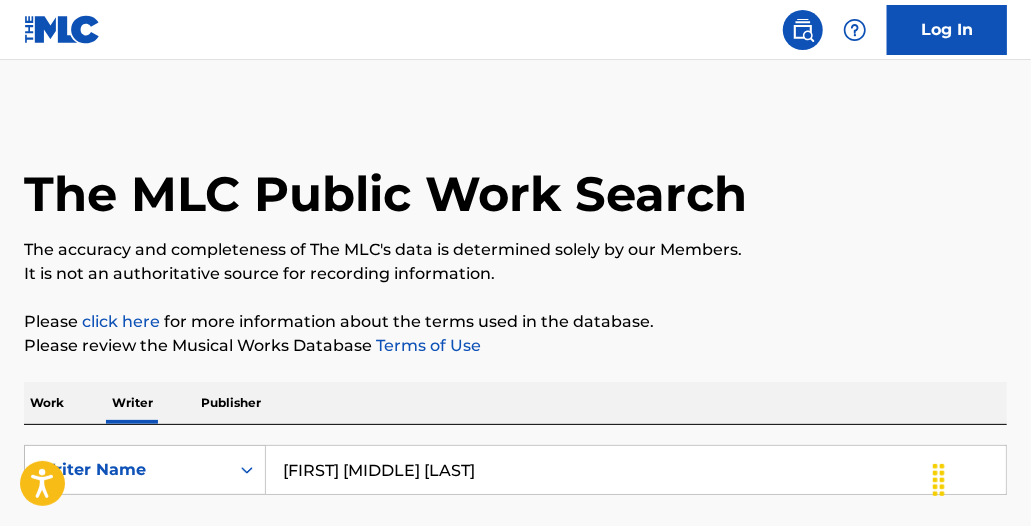 click on "It is not an authoritative source for recording information." at bounding box center (515, 274) 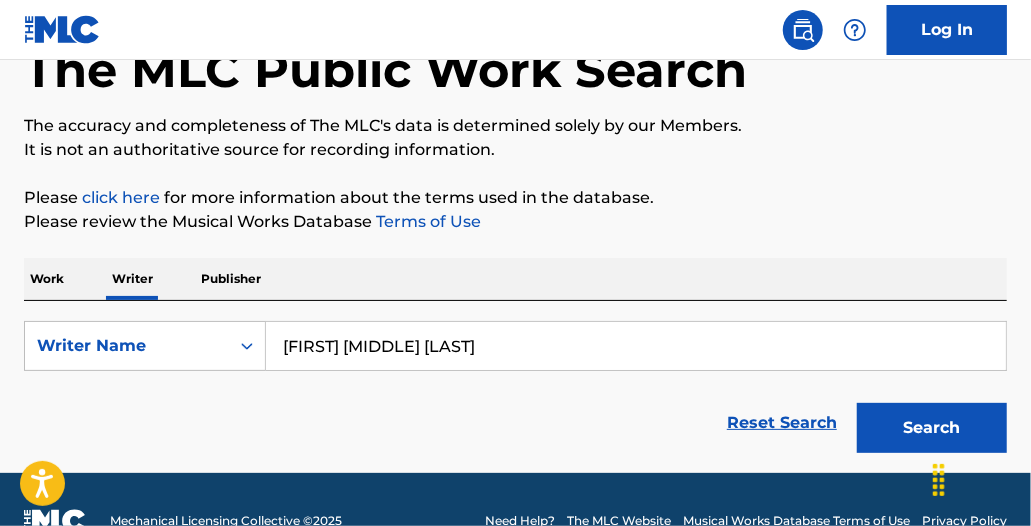 scroll, scrollTop: 166, scrollLeft: 0, axis: vertical 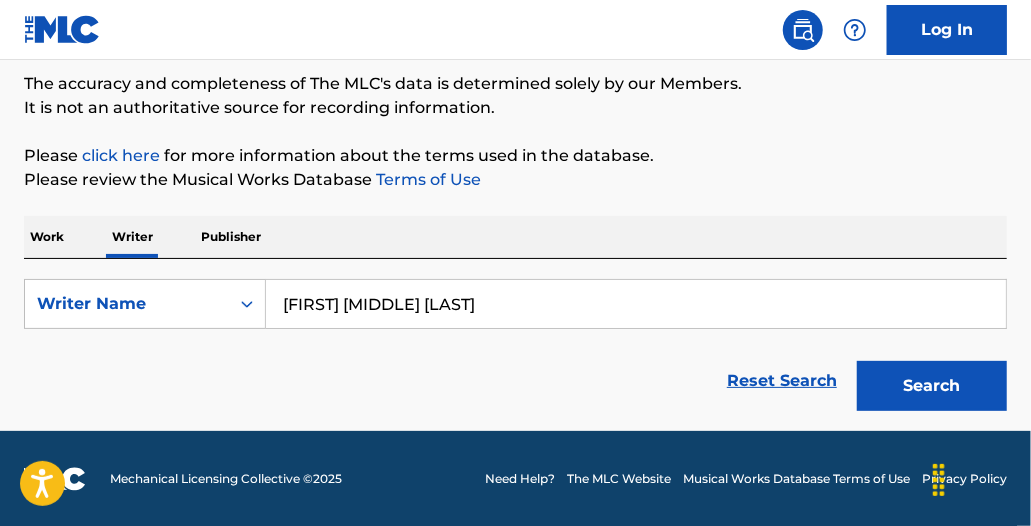 click on "Search" at bounding box center [932, 386] 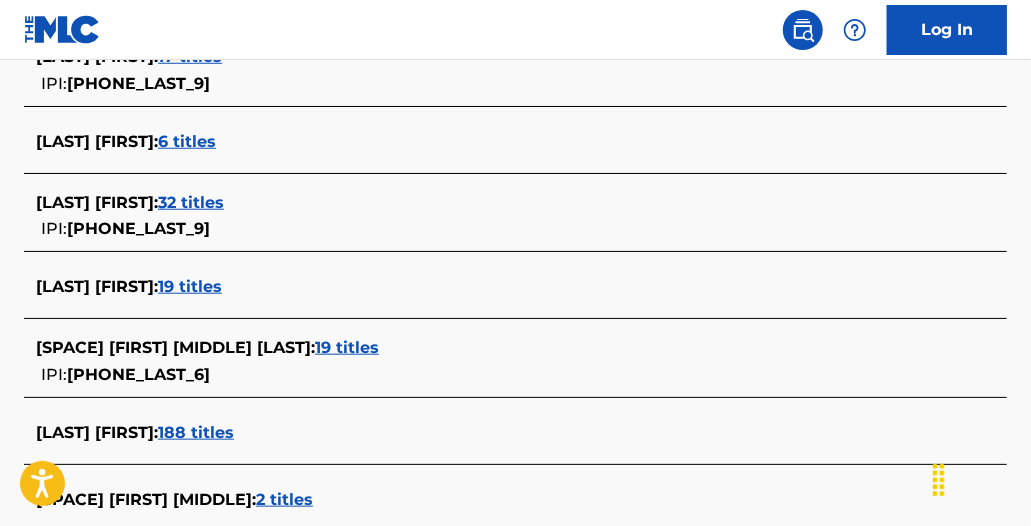 scroll, scrollTop: 666, scrollLeft: 0, axis: vertical 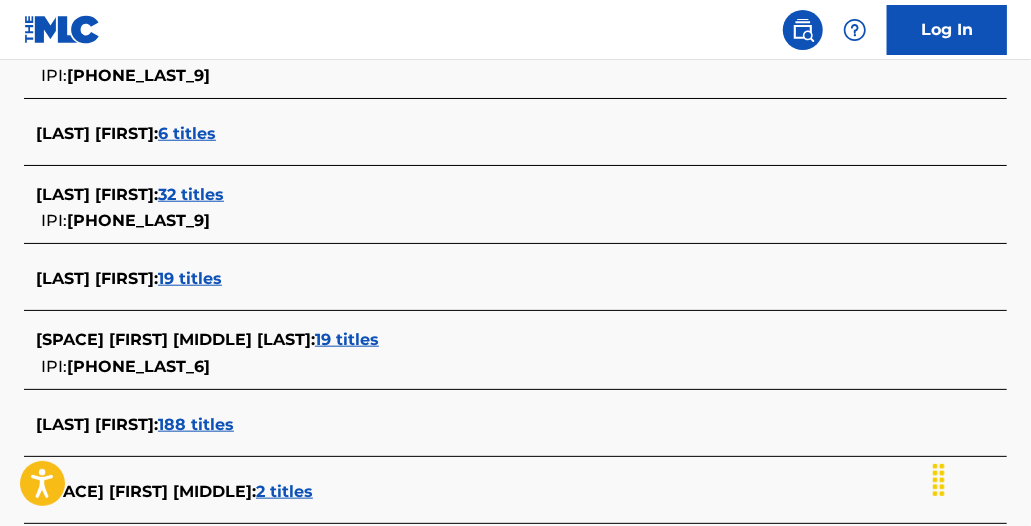 click on "19 titles" at bounding box center [347, 339] 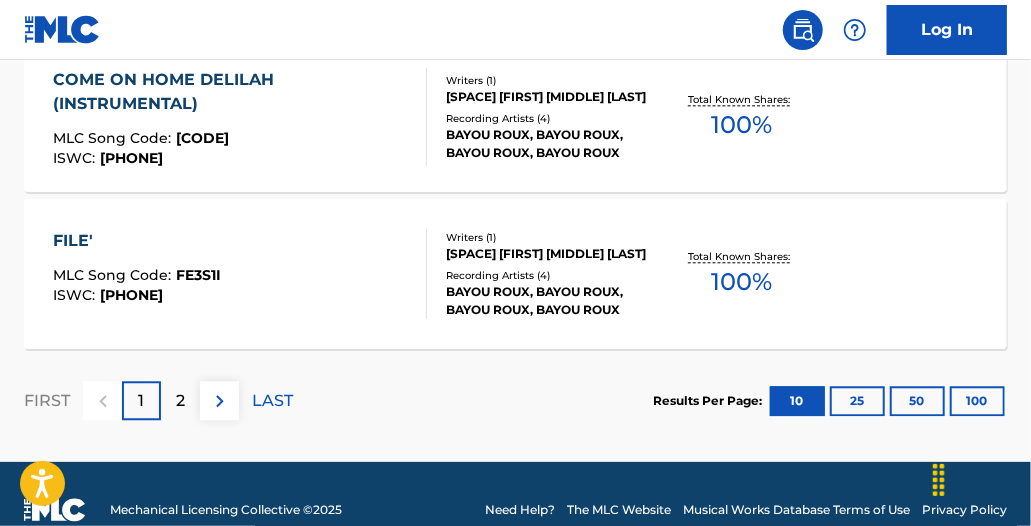 scroll, scrollTop: 1893, scrollLeft: 0, axis: vertical 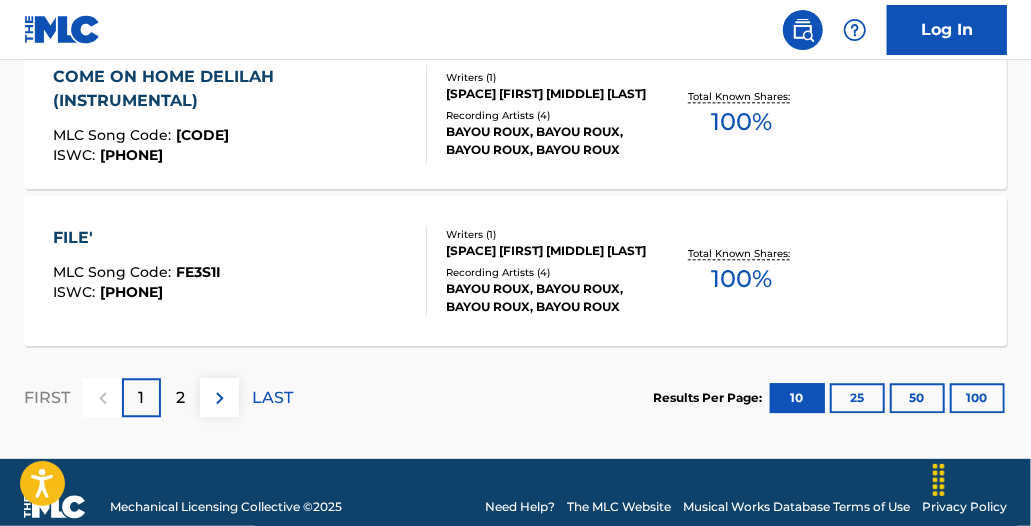 click at bounding box center [220, 398] 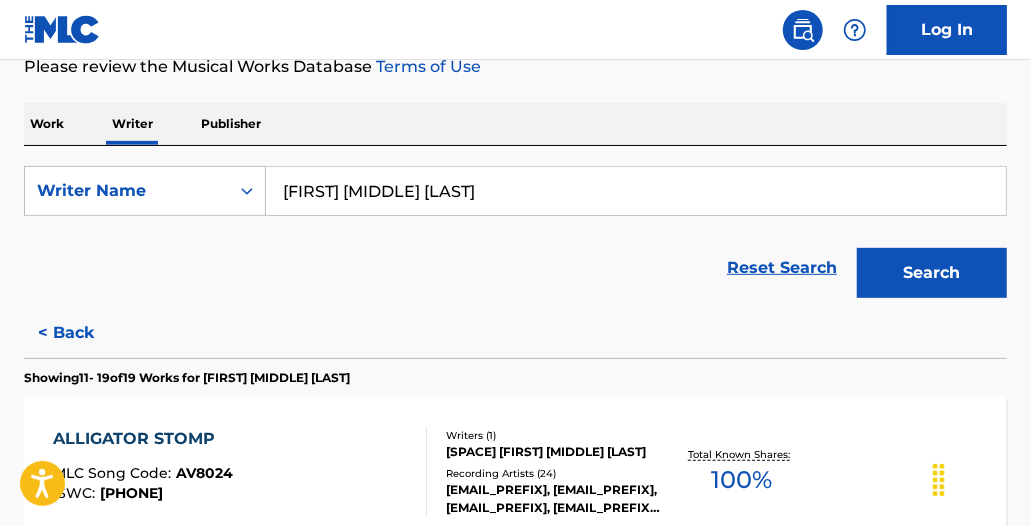 scroll, scrollTop: 1764, scrollLeft: 0, axis: vertical 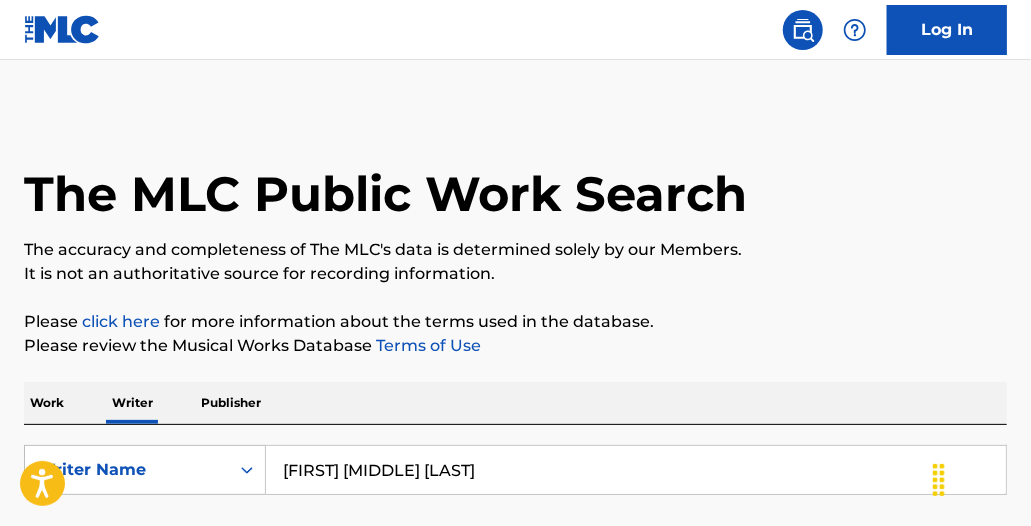 click on "Log In" at bounding box center [947, 30] 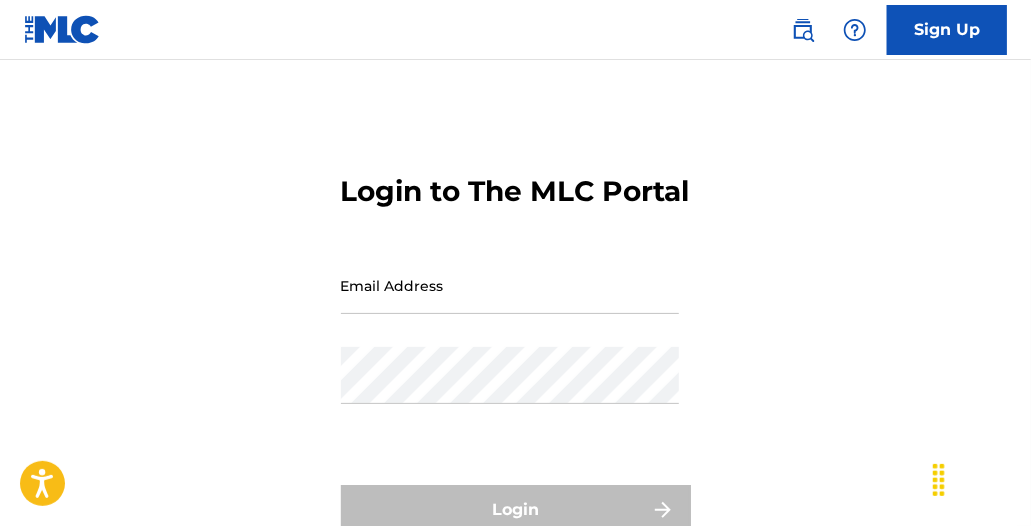 click on "Email Address" at bounding box center (510, 285) 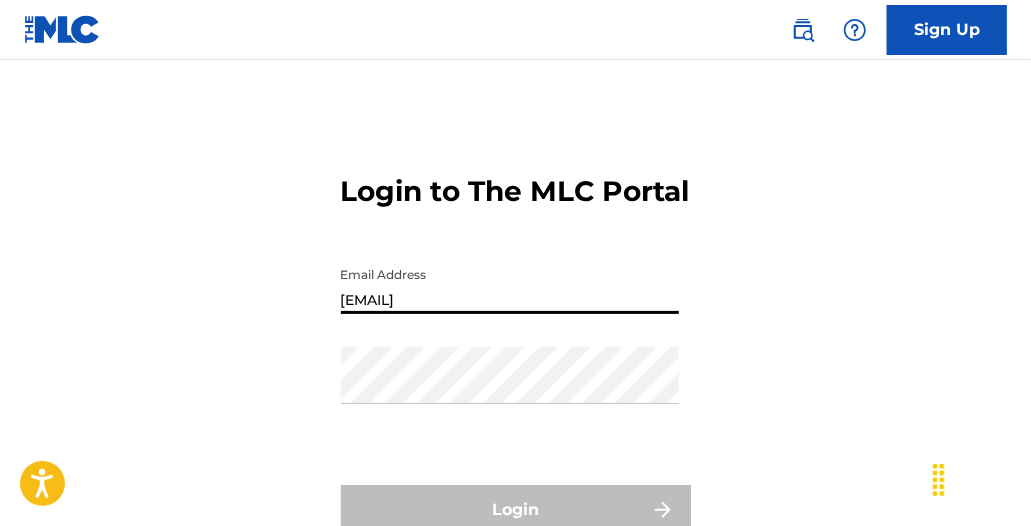 type on "[EMAIL]" 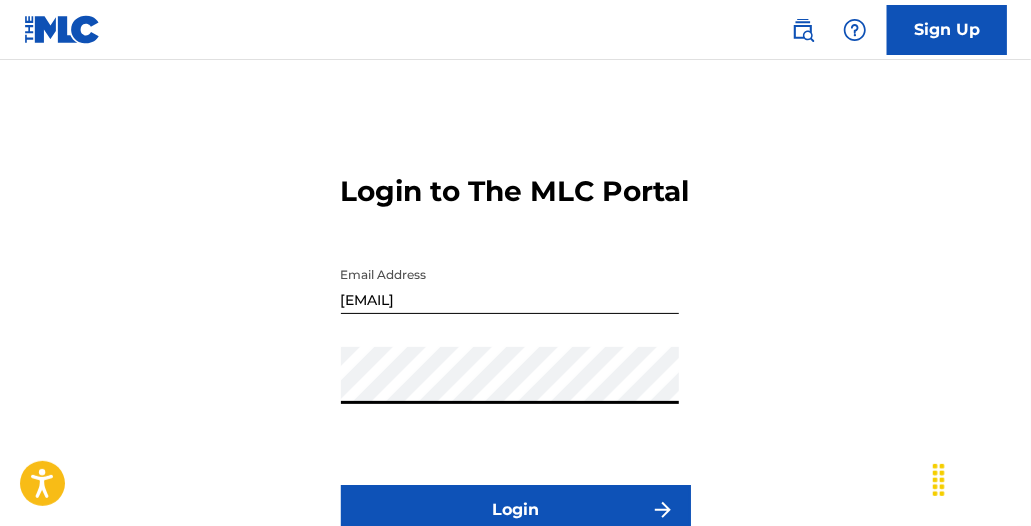 scroll, scrollTop: 44, scrollLeft: 0, axis: vertical 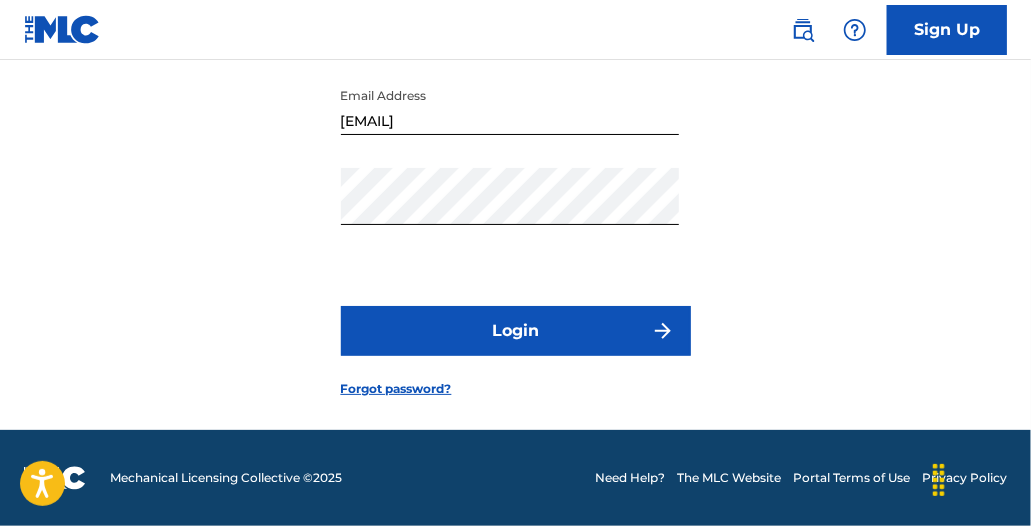 click on "Login" at bounding box center [516, 331] 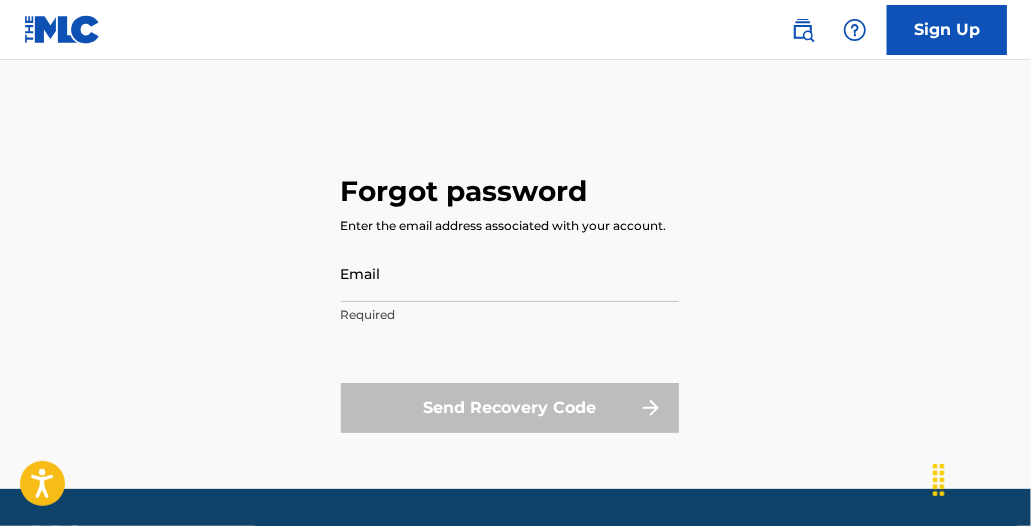 click on "Email" at bounding box center (510, 273) 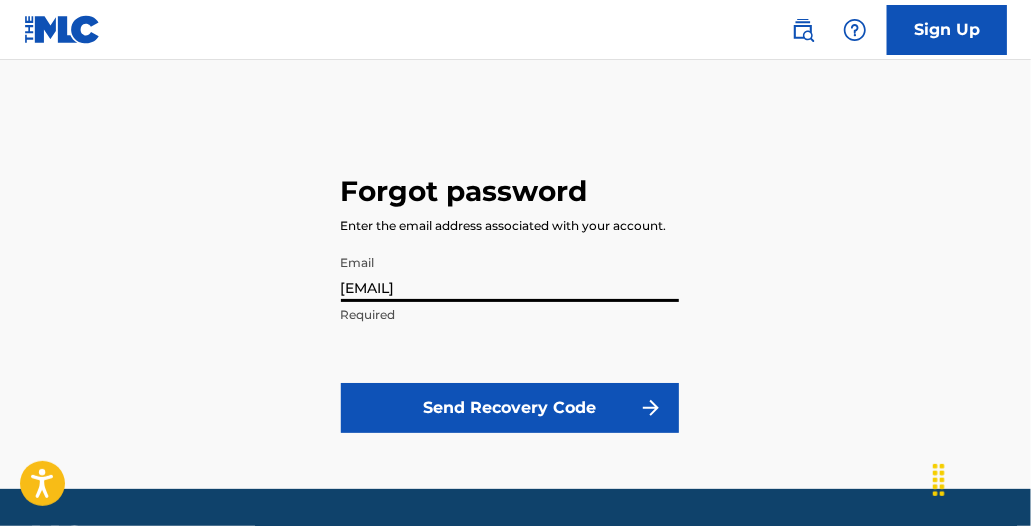 type on "[EMAIL]" 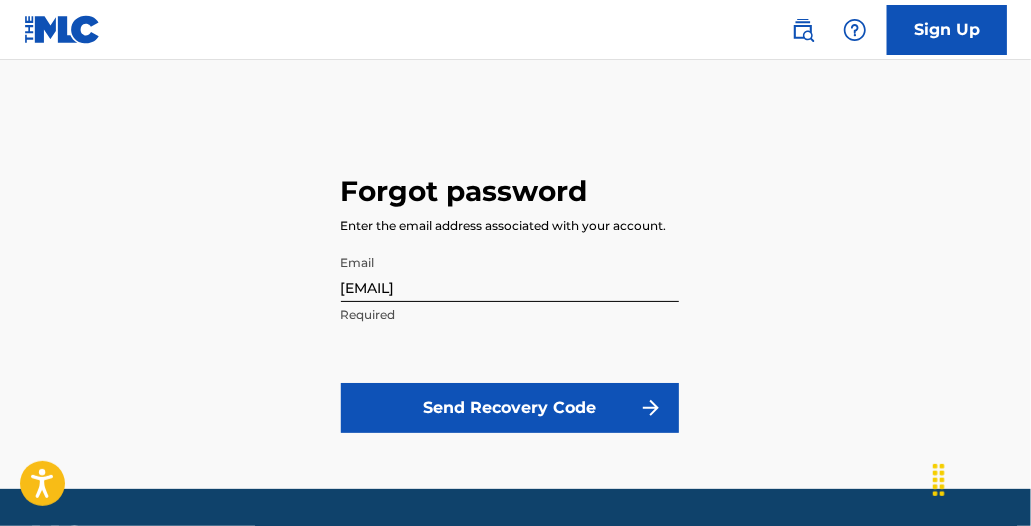 click at bounding box center (651, 408) 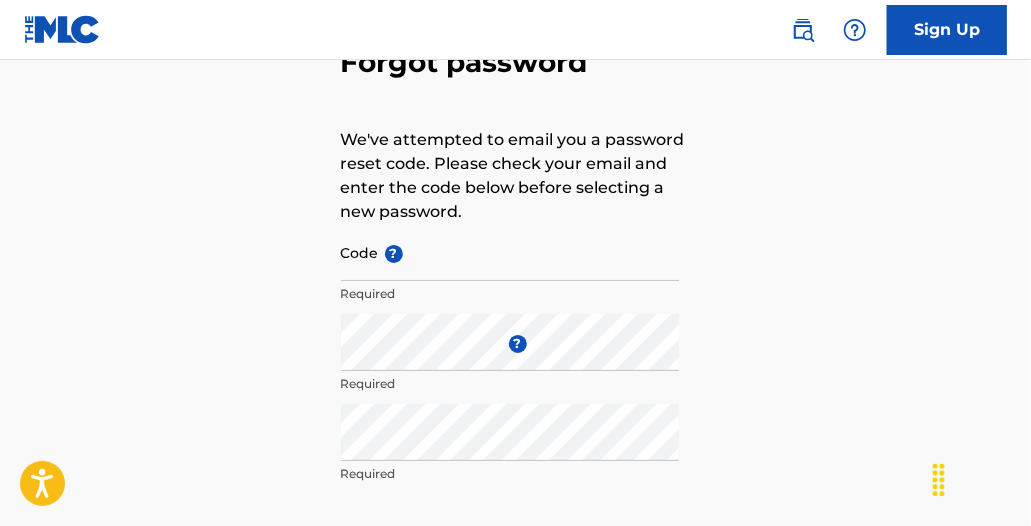 scroll, scrollTop: 130, scrollLeft: 0, axis: vertical 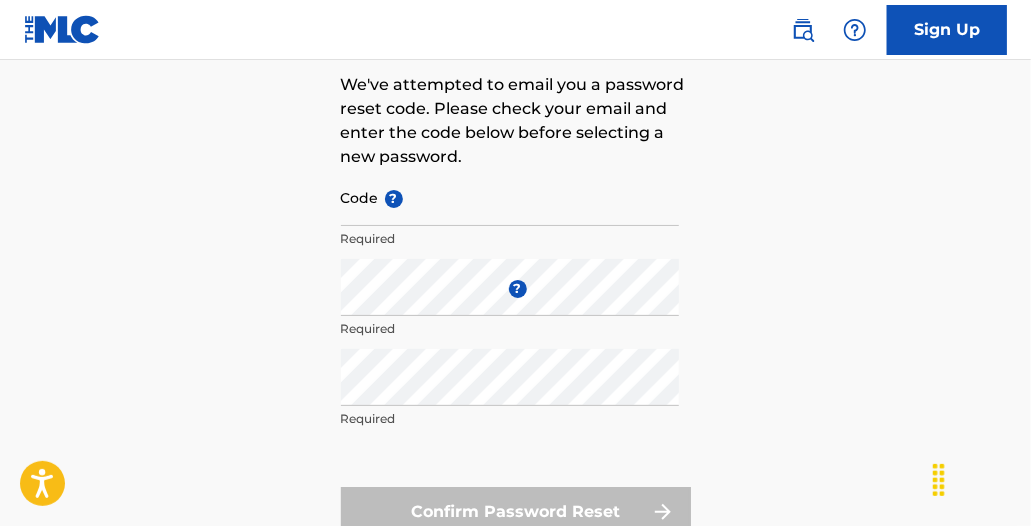 click on "Forgot password We've attempted to email you a password reset code. Please check your email and enter the code below before selecting a new password. Code ? Required Enter a new password ? Required Repeat the password Required Confirm Password Reset" at bounding box center [515, 259] 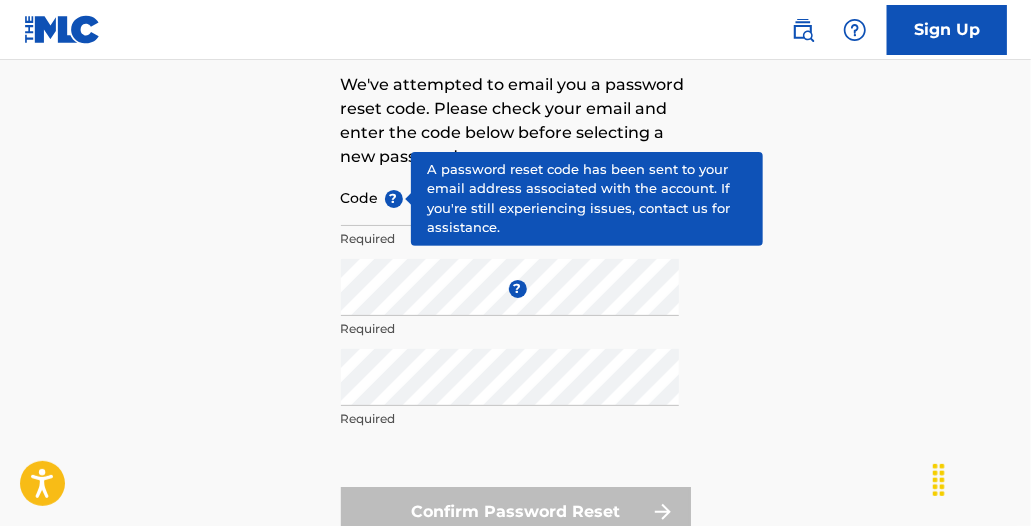 click on "?" at bounding box center [394, 199] 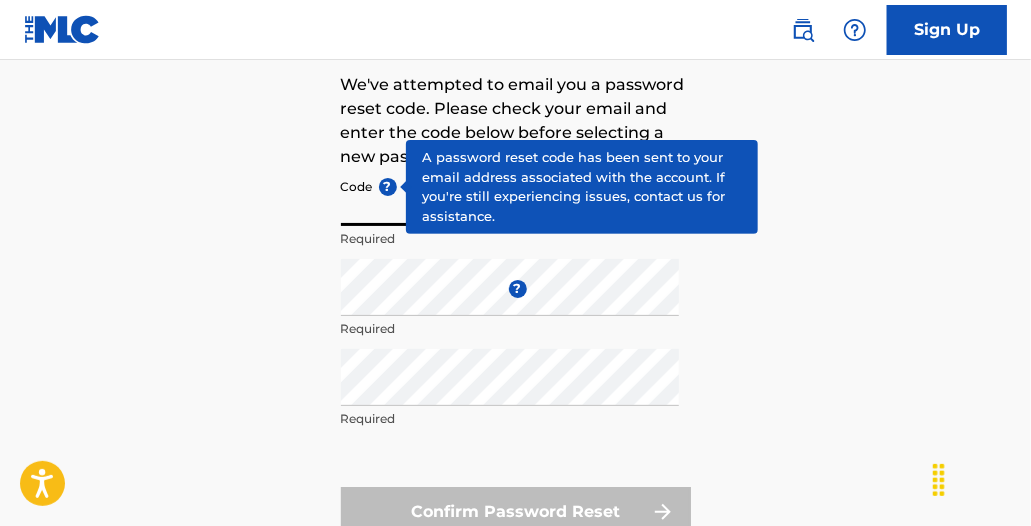 click on "?" at bounding box center [388, 187] 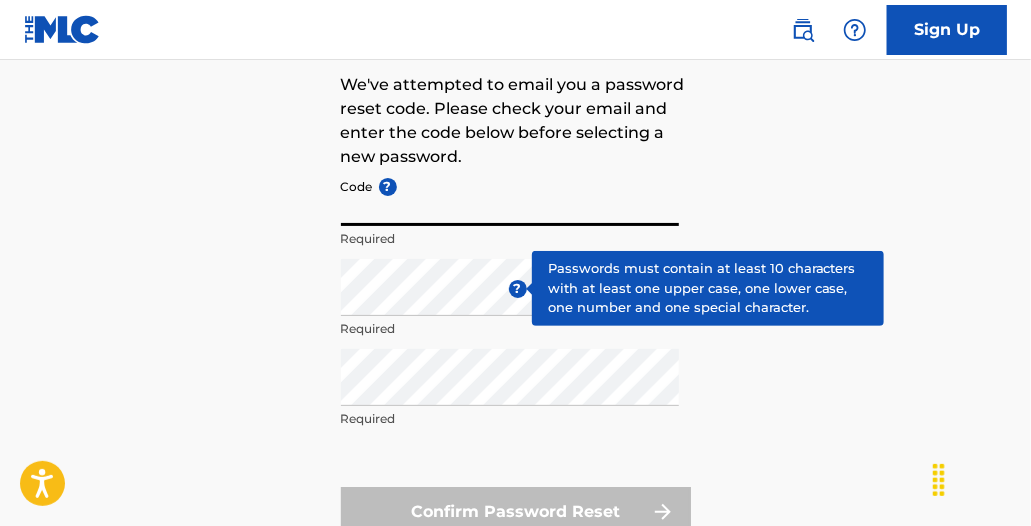 click on "?" at bounding box center (518, 289) 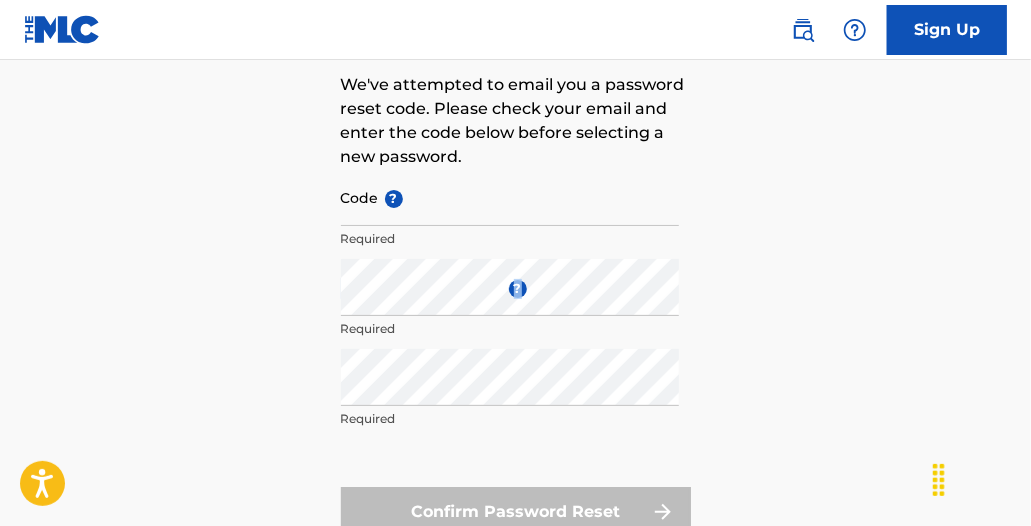 drag, startPoint x: 1028, startPoint y: 241, endPoint x: 1042, endPoint y: 290, distance: 50.96077 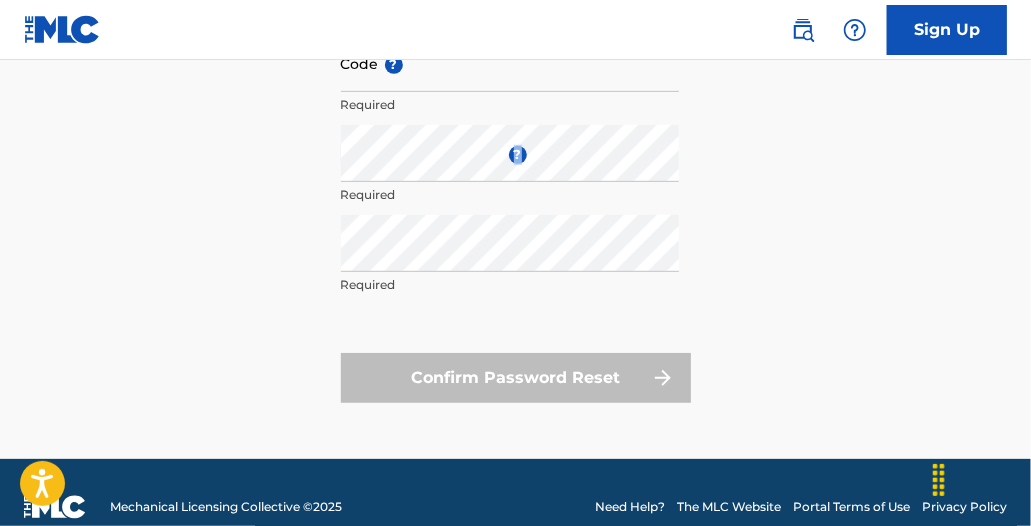 scroll, scrollTop: 347, scrollLeft: 0, axis: vertical 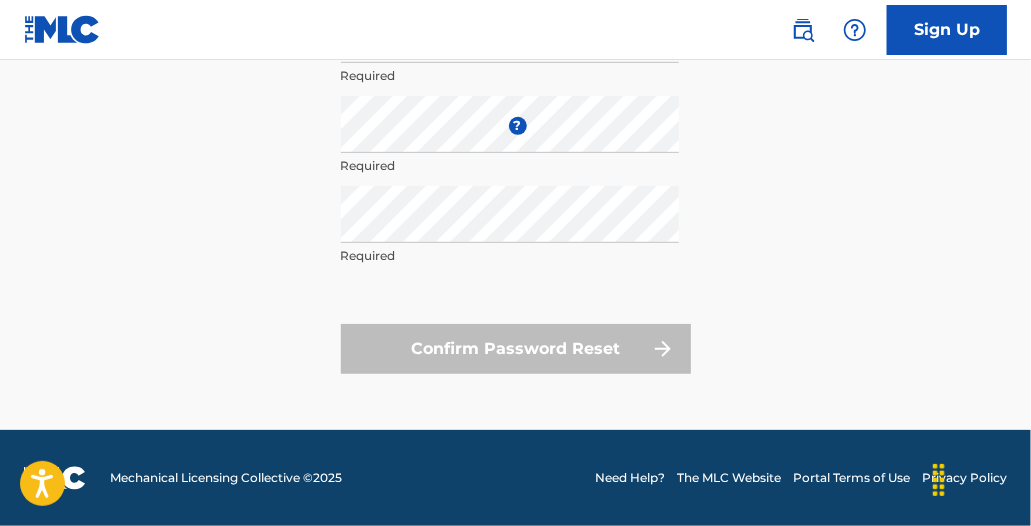 click on "Forgot password We've attempted to email you a password reset code. Please check your email and enter the code below before selecting a new password. Code ? Required Enter a new password ? Required Repeat the password Required Confirm Password Reset" at bounding box center [515, 96] 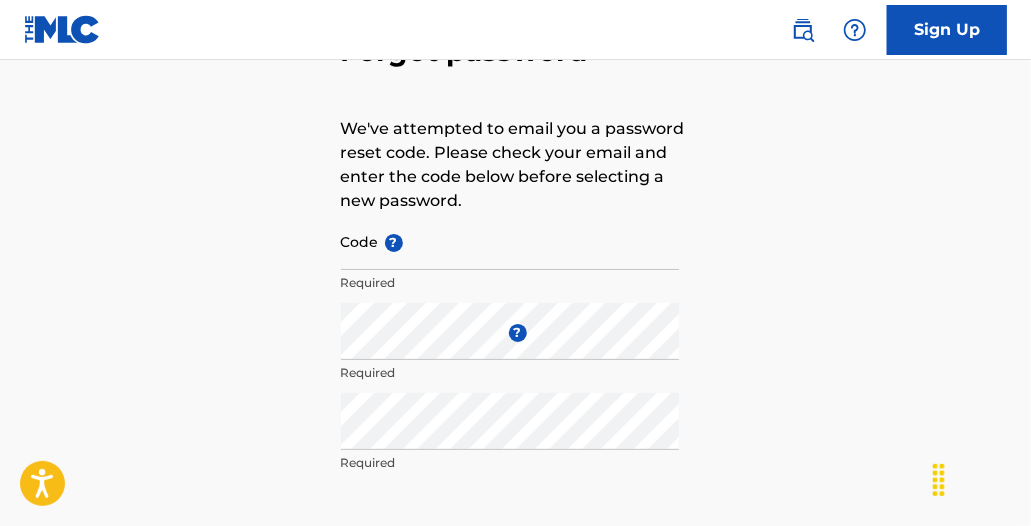 scroll, scrollTop: 0, scrollLeft: 0, axis: both 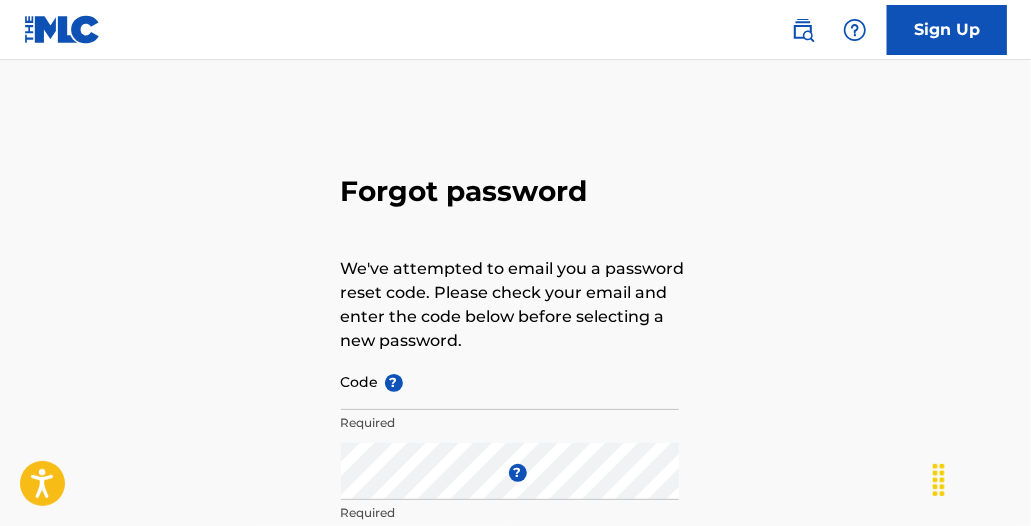 click on "Sign Up" at bounding box center [947, 30] 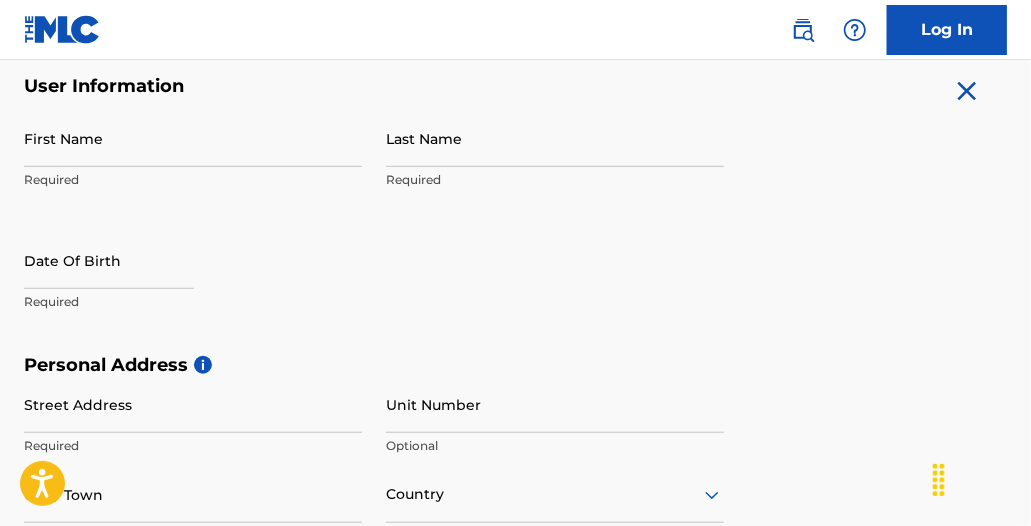 scroll, scrollTop: 396, scrollLeft: 0, axis: vertical 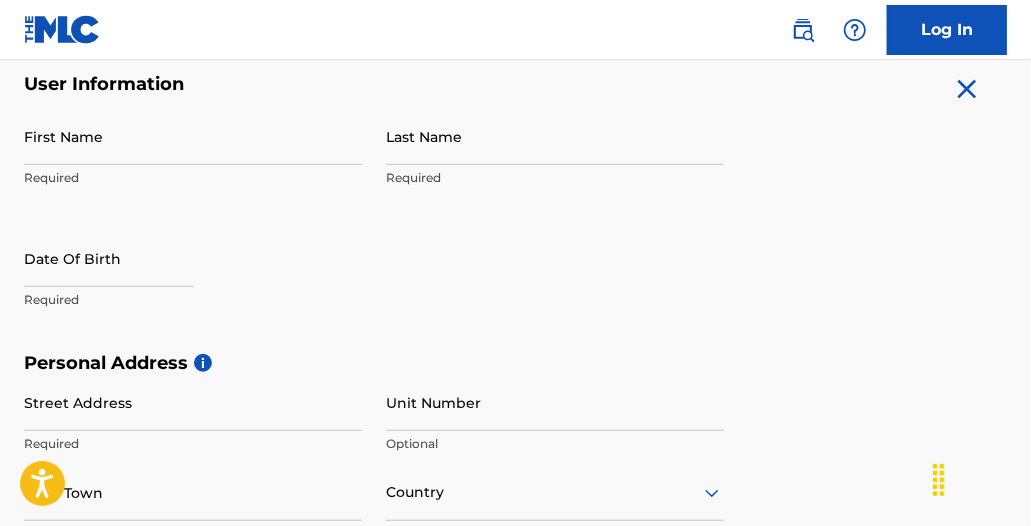 click on "Required" at bounding box center [193, 178] 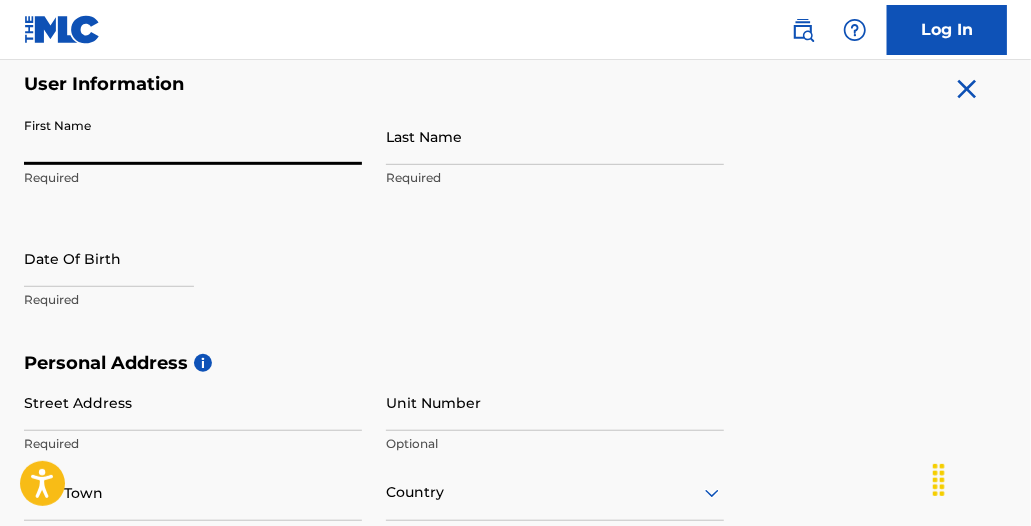 click on "First Name" at bounding box center [193, 136] 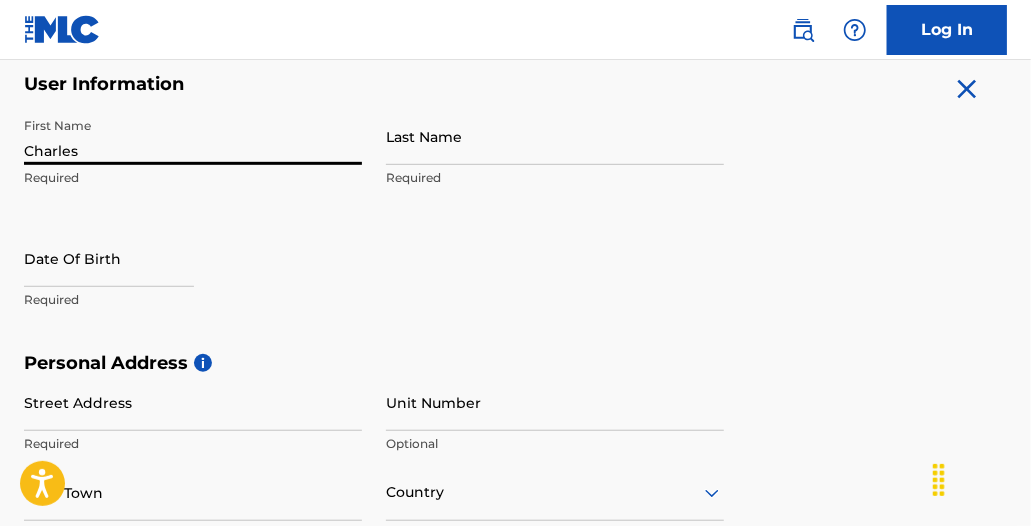 type on "Charles" 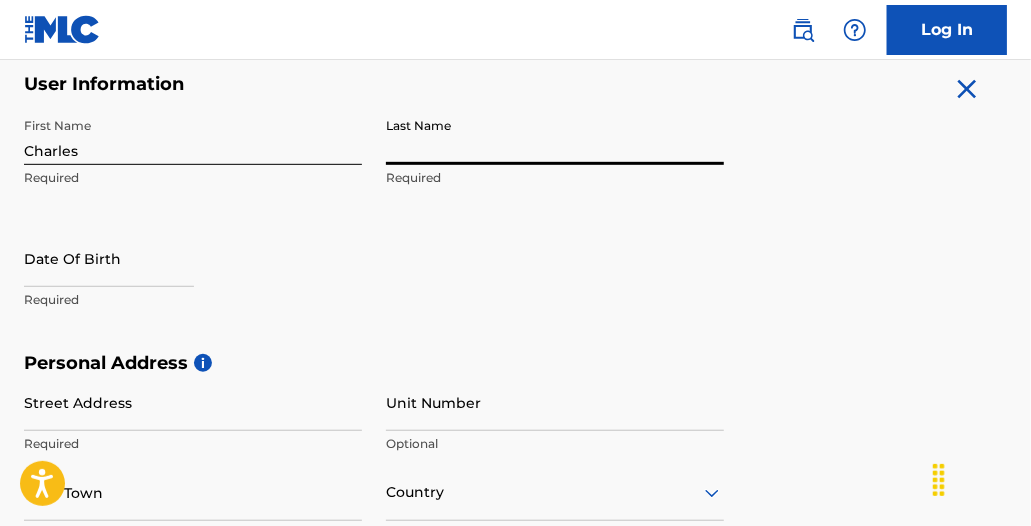 click on "Last Name" at bounding box center (555, 136) 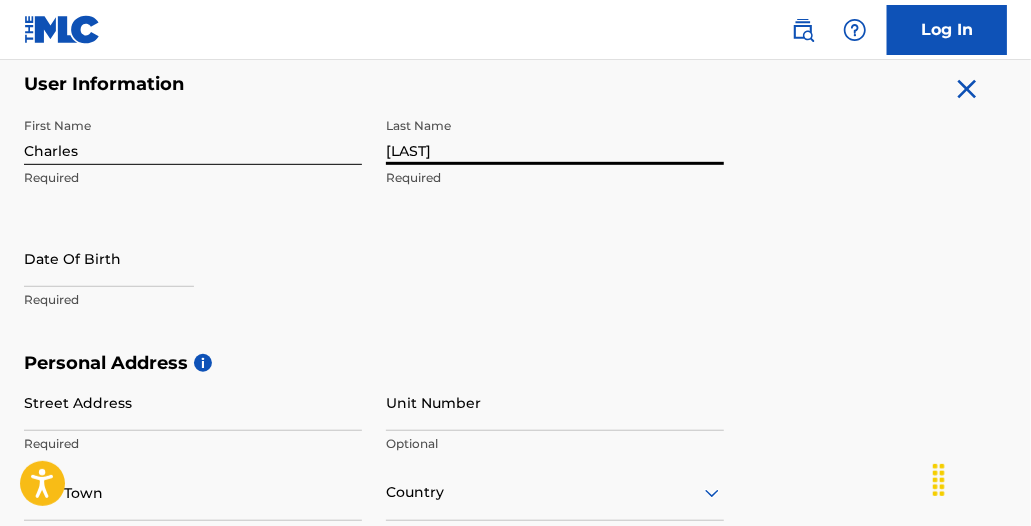 type on "[LAST]" 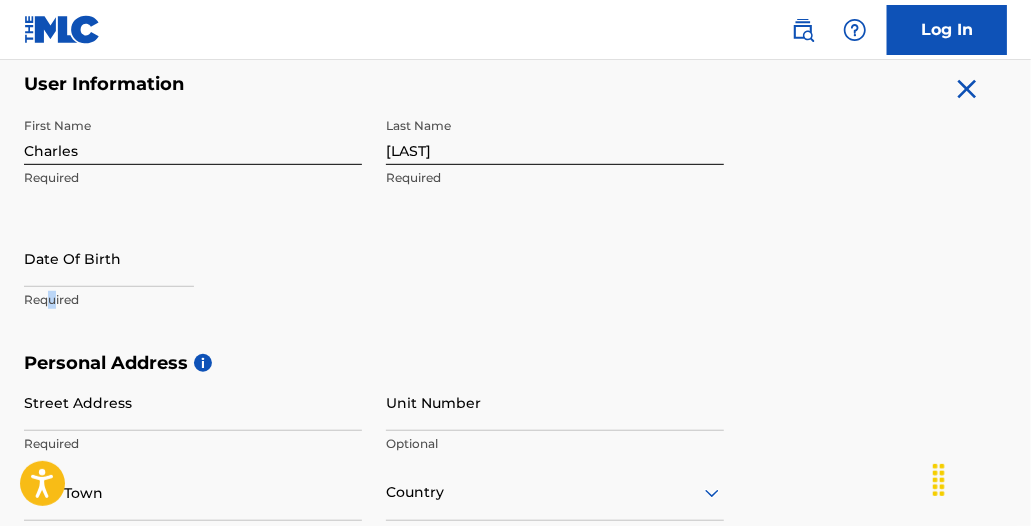 click on "Required" at bounding box center (193, 300) 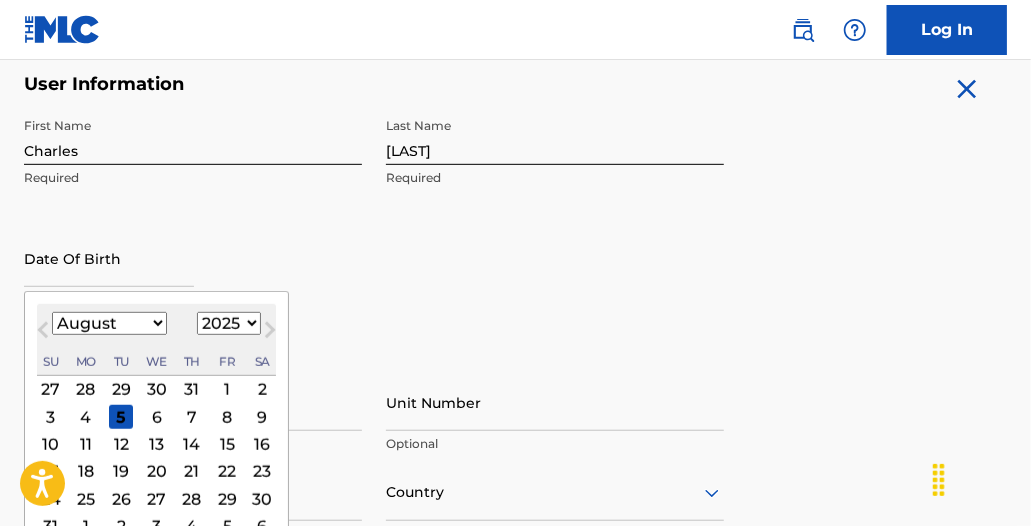 click at bounding box center [109, 258] 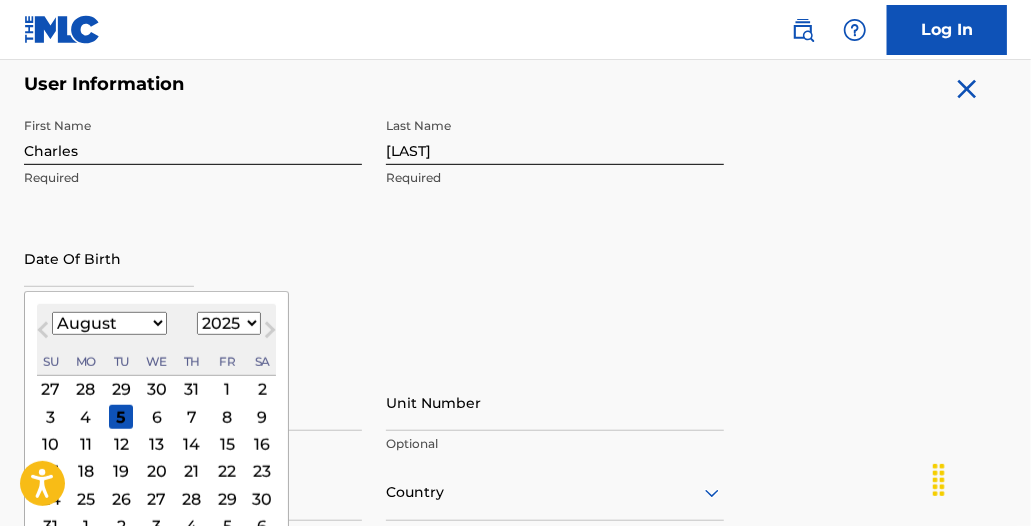 select on "1" 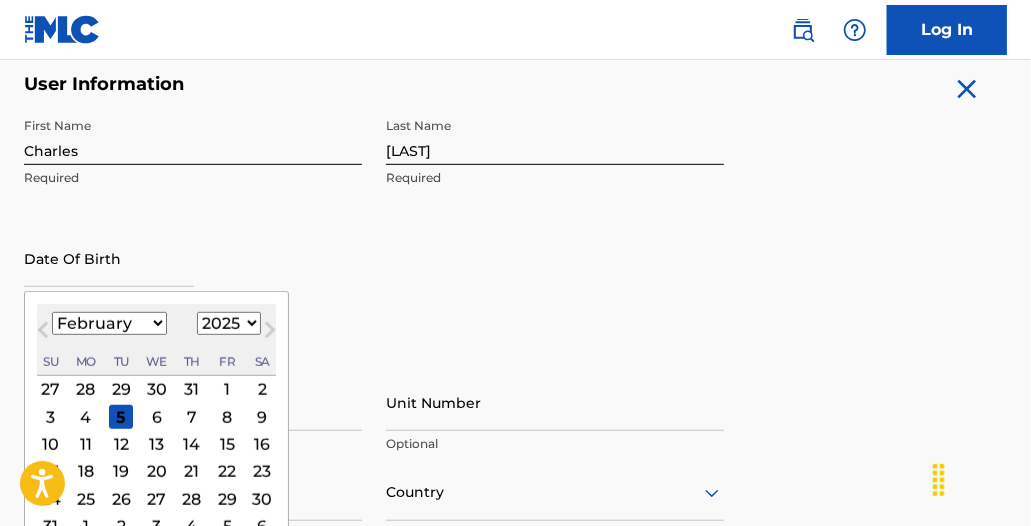 click on "January February March April May June July August September October November December" at bounding box center (109, 323) 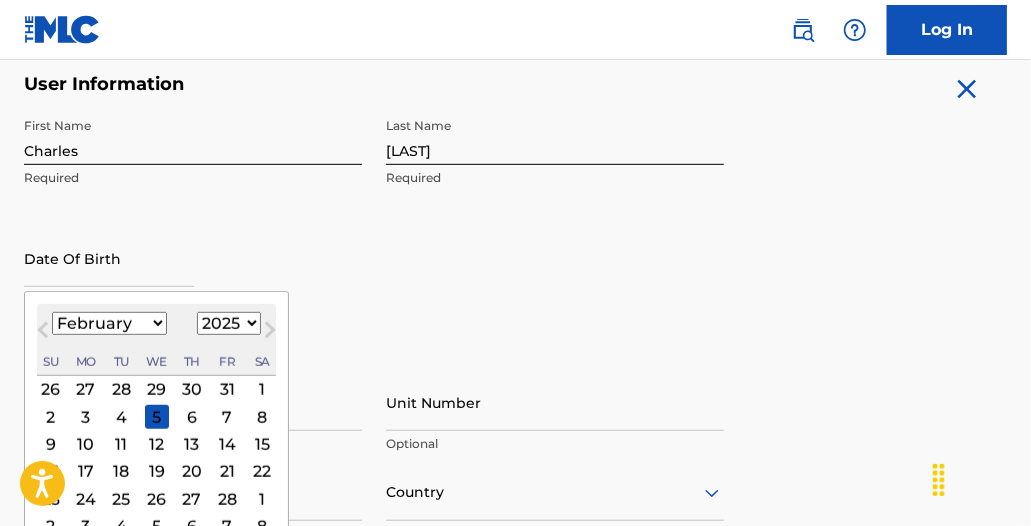click on "1899 1900 1901 1902 1903 1904 1905 1906 1907 1908 1909 1910 1911 1912 1913 1914 1915 1916 1917 1918 1919 1920 1921 1922 1923 1924 1925 1926 1927 1928 1929 1930 1931 1932 1933 1934 1935 1936 1937 1938 1939 1940 1941 1942 1943 1944 1945 1946 1947 1948 1949 1950 1951 1952 1953 1954 1955 1956 1957 1958 1959 1960 1961 1962 1963 1964 1965 1966 1967 1968 1969 1970 1971 1972 1973 1974 1975 1976 1977 1978 1979 1980 1981 1982 1983 1984 1985 1986 1987 1988 1989 1990 1991 1992 1993 1994 1995 1996 1997 1998 1999 2000 2001 2002 2003 2004 2005 2006 2007 2008 2009 2010 2011 2012 2013 2014 2015 2016 2017 2018 2019 2020 2021 2022 2023 2024 2025 2026 2027 2028 2029 2030 2031 2032 2033 2034 2035 2036 2037 2038 2039 2040 2041 2042 2043 2044 2045 2046 2047 2048 2049 2050 2051 2052 2053 2054 2055 2056 2057 2058 2059 2060 2061 2062 2063 2064 2065 2066 2067 2068 2069 2070 2071 2072 2073 2074 2075 2076 2077 2078 2079 2080 2081 2082 2083 2084 2085 2086 2087 2088 2089 2090 2091 2092 2093 2094 2095 2096 2097 2098 2099 2100" at bounding box center [229, 323] 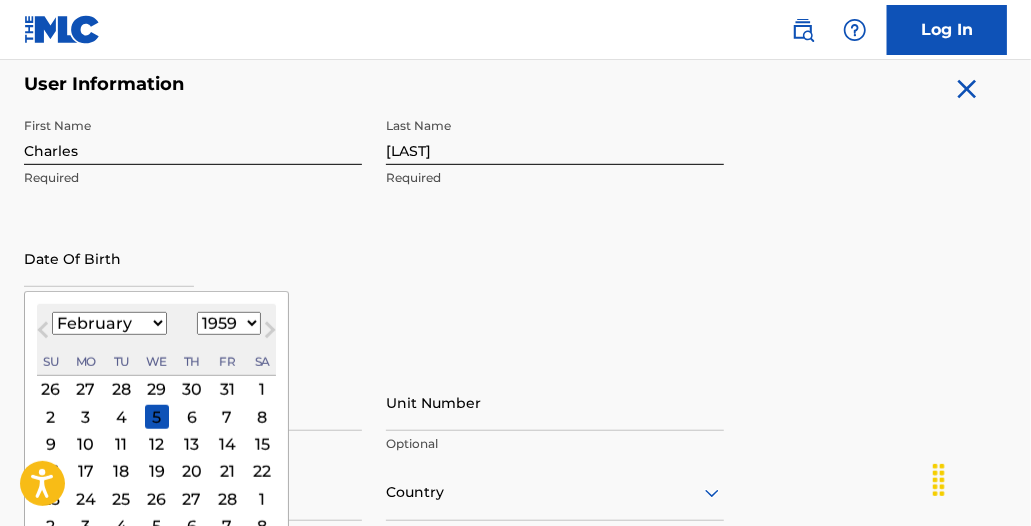 click on "1899 1900 1901 1902 1903 1904 1905 1906 1907 1908 1909 1910 1911 1912 1913 1914 1915 1916 1917 1918 1919 1920 1921 1922 1923 1924 1925 1926 1927 1928 1929 1930 1931 1932 1933 1934 1935 1936 1937 1938 1939 1940 1941 1942 1943 1944 1945 1946 1947 1948 1949 1950 1951 1952 1953 1954 1955 1956 1957 1958 1959 1960 1961 1962 1963 1964 1965 1966 1967 1968 1969 1970 1971 1972 1973 1974 1975 1976 1977 1978 1979 1980 1981 1982 1983 1984 1985 1986 1987 1988 1989 1990 1991 1992 1993 1994 1995 1996 1997 1998 1999 2000 2001 2002 2003 2004 2005 2006 2007 2008 2009 2010 2011 2012 2013 2014 2015 2016 2017 2018 2019 2020 2021 2022 2023 2024 2025 2026 2027 2028 2029 2030 2031 2032 2033 2034 2035 2036 2037 2038 2039 2040 2041 2042 2043 2044 2045 2046 2047 2048 2049 2050 2051 2052 2053 2054 2055 2056 2057 2058 2059 2060 2061 2062 2063 2064 2065 2066 2067 2068 2069 2070 2071 2072 2073 2074 2075 2076 2077 2078 2079 2080 2081 2082 2083 2084 2085 2086 2087 2088 2089 2090 2091 2092 2093 2094 2095 2096 2097 2098 2099 2100" at bounding box center [229, 323] 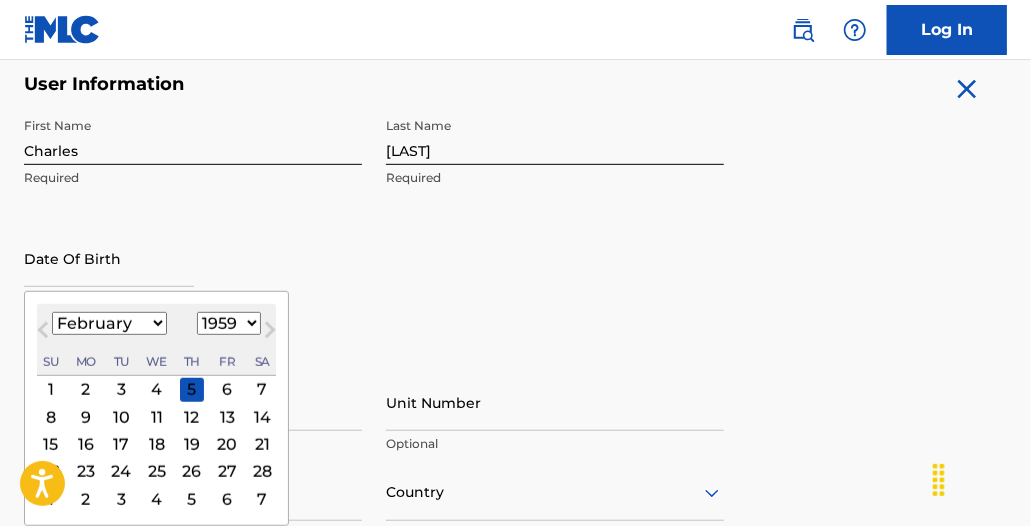 click on "13" at bounding box center (227, 417) 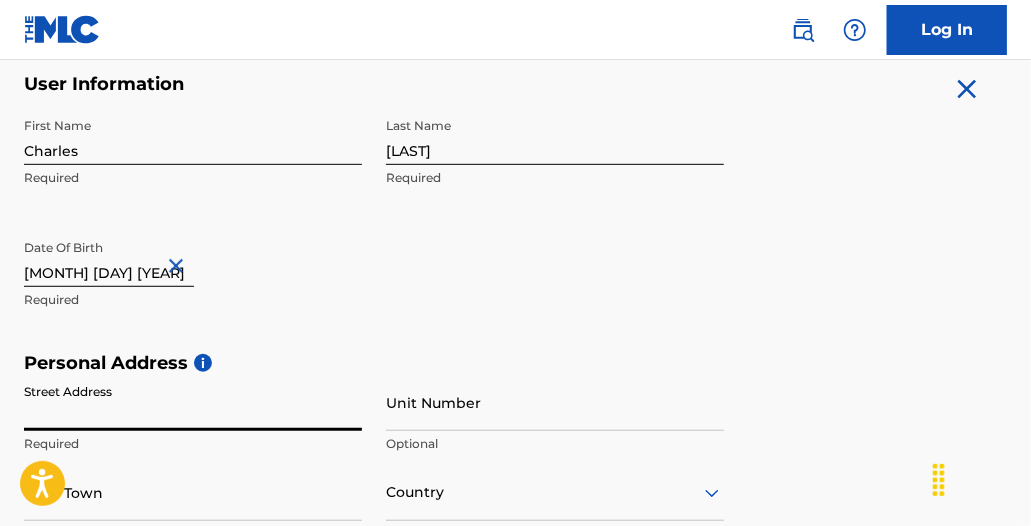 click on "Street Address" at bounding box center [193, 402] 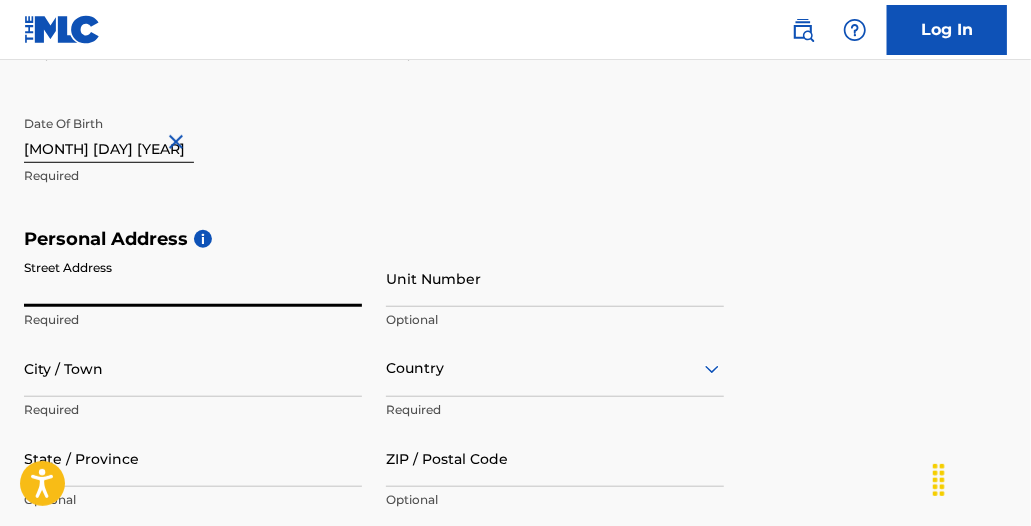 scroll, scrollTop: 582, scrollLeft: 0, axis: vertical 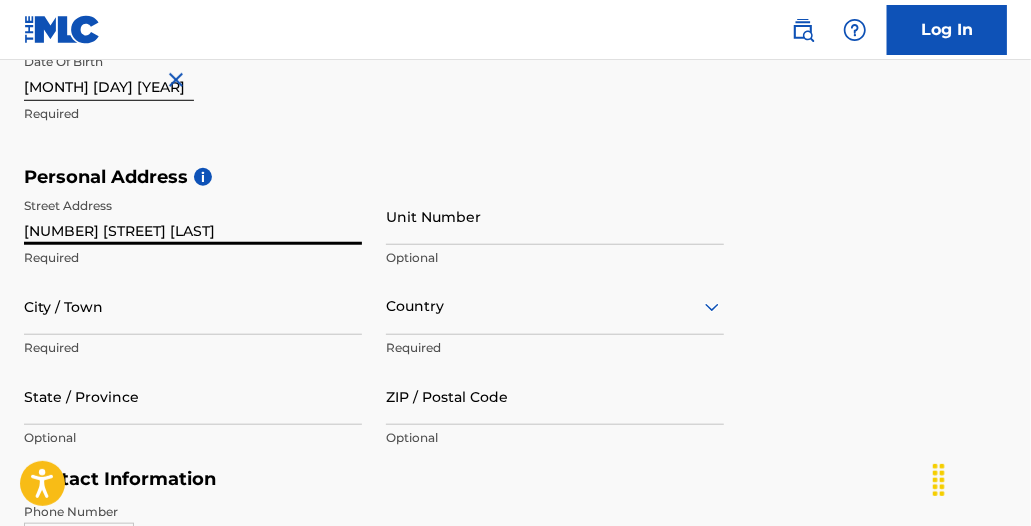 type on "[NUMBER] [STREET] [LAST]" 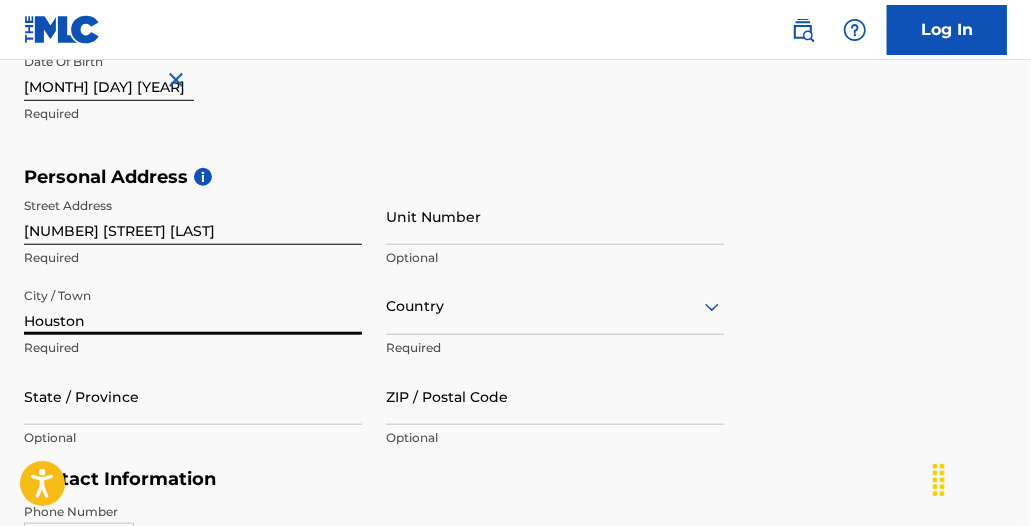 type on "Houston" 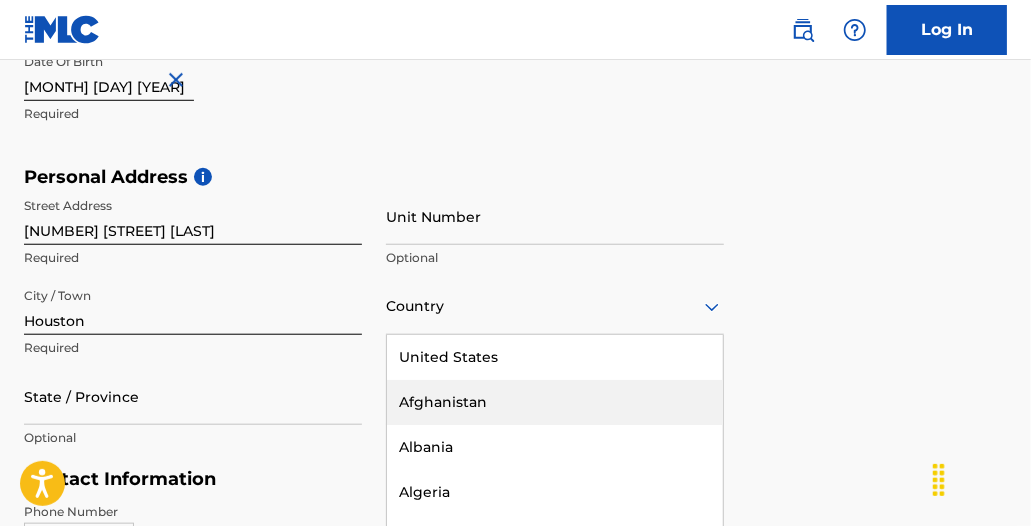 scroll, scrollTop: 692, scrollLeft: 0, axis: vertical 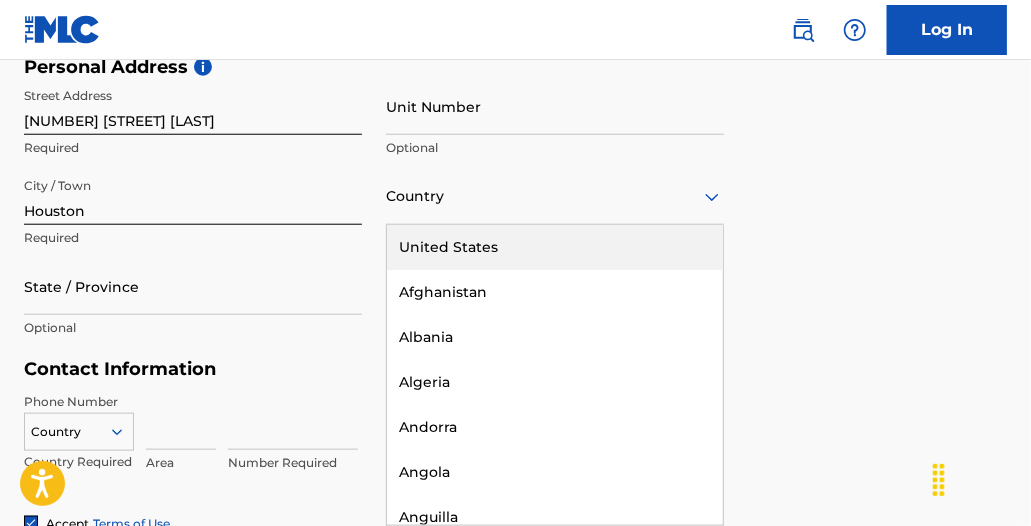 click on "United States" at bounding box center (555, 247) 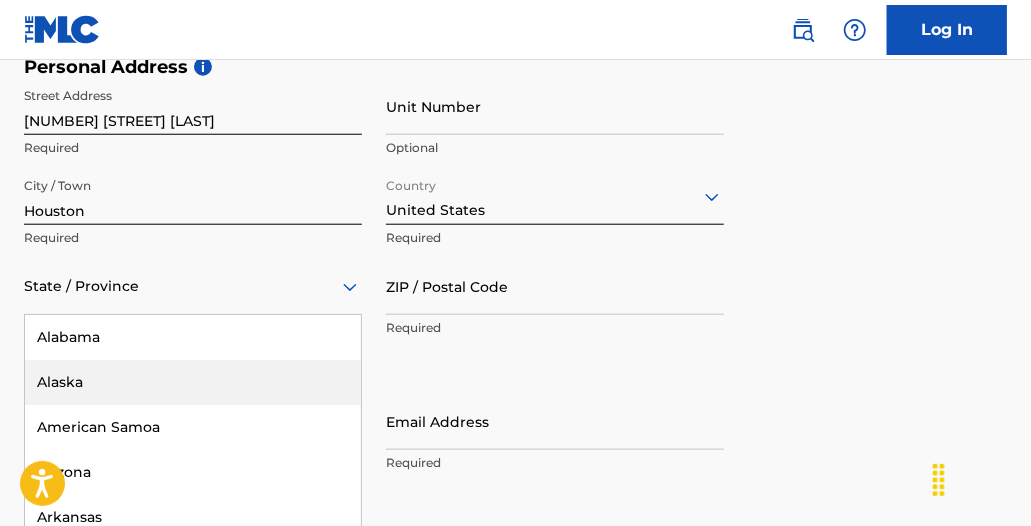 scroll, scrollTop: 782, scrollLeft: 0, axis: vertical 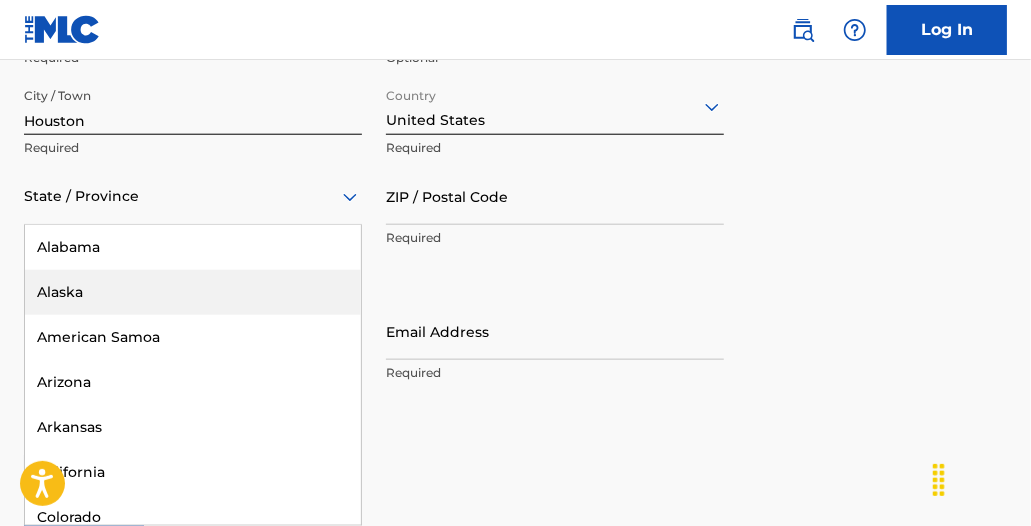 click on "57 results available. Use Up and Down to choose options, press Enter to select the currently focused option, press Escape to exit the menu, press Tab to select the option and exit the menu. State / Province Alabama Alaska American Samoa Arizona Arkansas California Colorado Connecticut Delaware District of Columbia Florida Georgia Guam Hawaii Idaho Illinois Indiana Iowa Kansas Kentucky Louisiana Maine Maryland Massachusetts Michigan Minnesota Mississippi Missouri Montana Nebraska Nevada New Hampshire New Jersey New Mexico New York North Carolina North Dakota Northern Mariana Islands Ohio Oklahoma Oregon Pennsylvania Puerto Rico Puerto Rico Rhode Island South Carolina South Dakota Tennessee Texas Utah Vermont Virgin Islands, U.S. Virginia Washington West Virginia Wisconsin Wyoming" at bounding box center (193, 196) 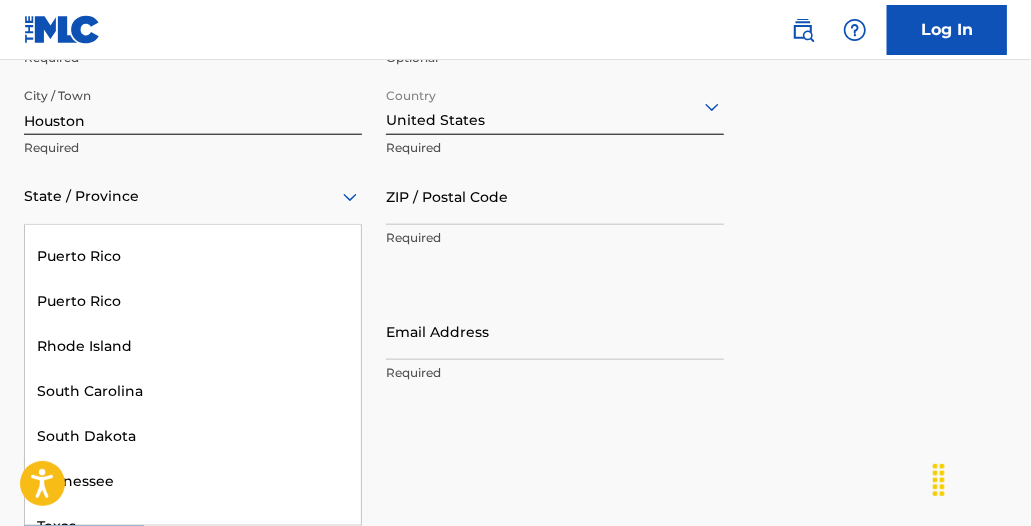 scroll, scrollTop: 2041, scrollLeft: 0, axis: vertical 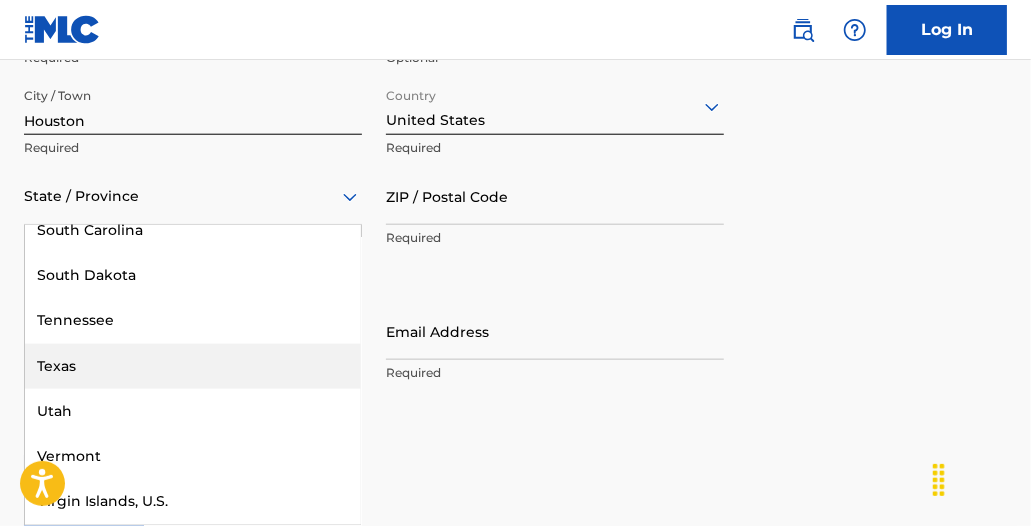 click on "Texas" at bounding box center [193, 366] 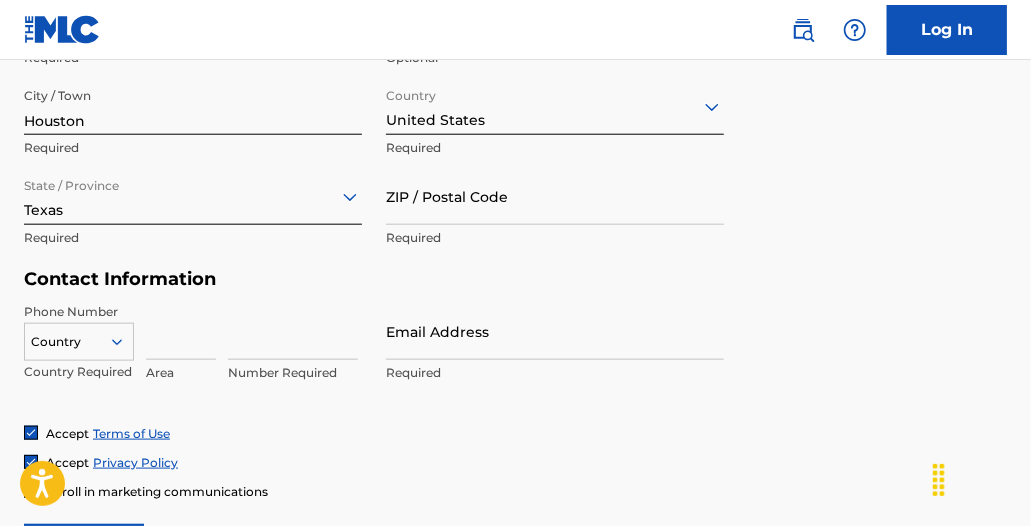 click on "ZIP / Postal Code" at bounding box center [555, 196] 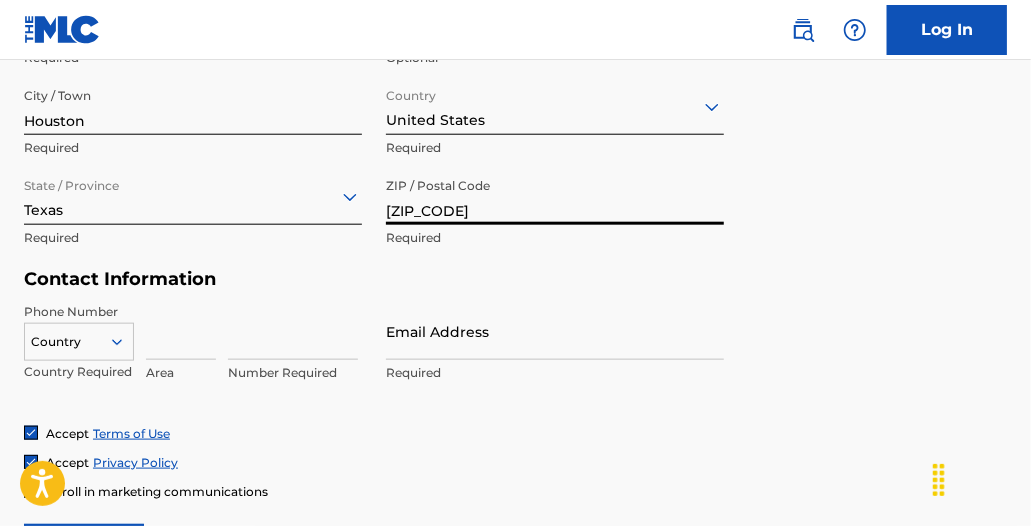 type on "[ZIP_CODE]" 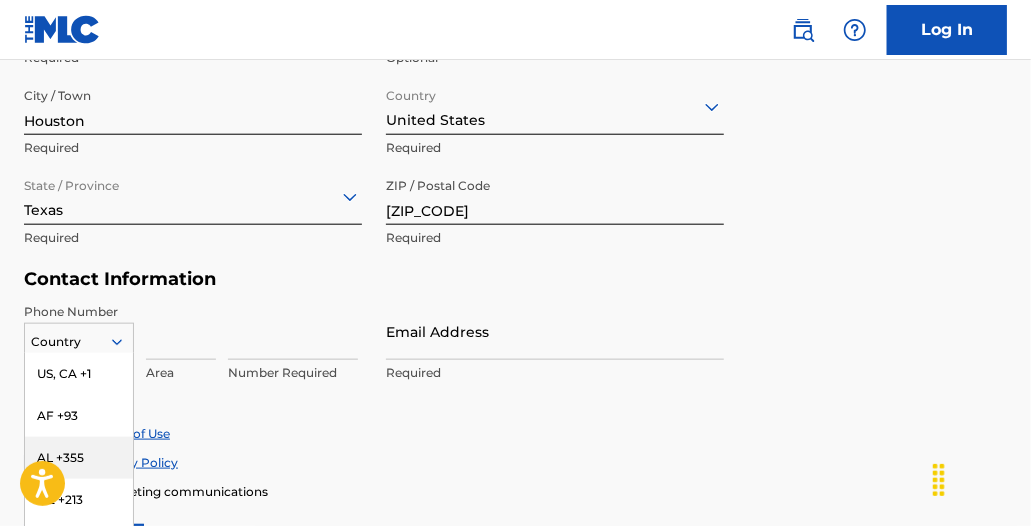 scroll, scrollTop: 909, scrollLeft: 0, axis: vertical 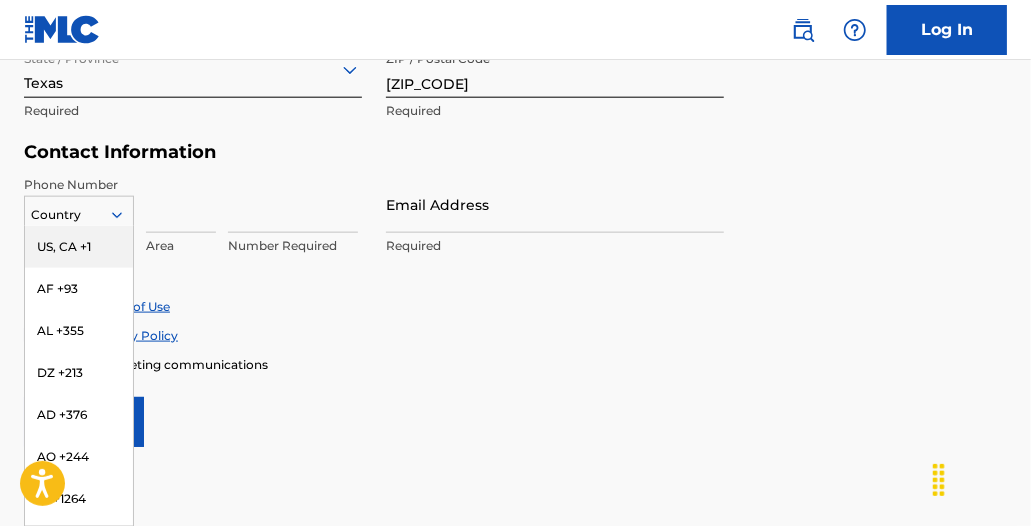 click on "US, CA +1" at bounding box center [79, 247] 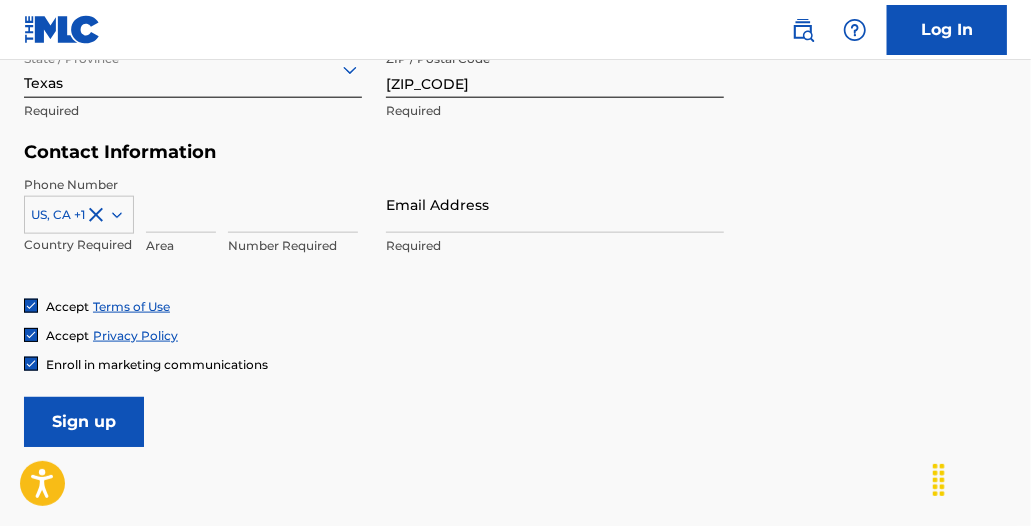 click at bounding box center (181, 204) 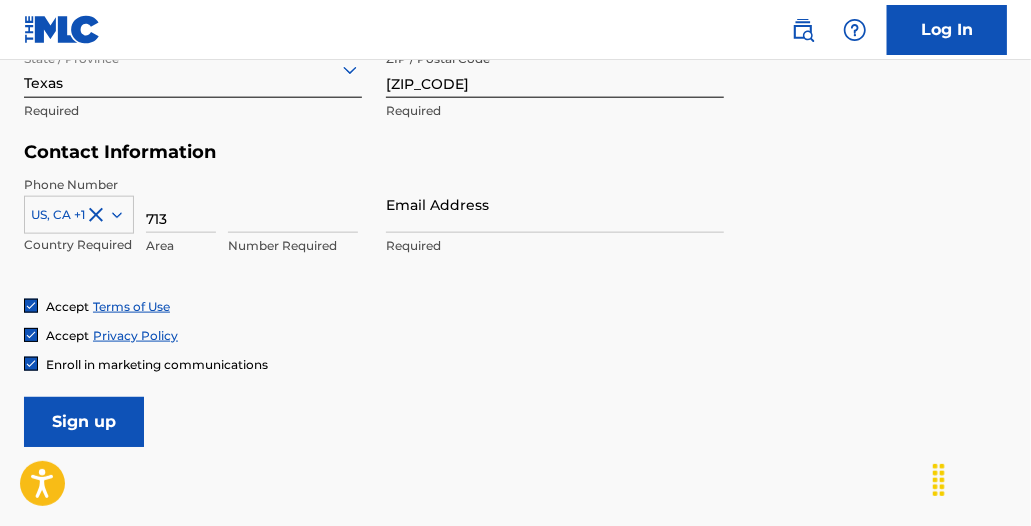 type on "713" 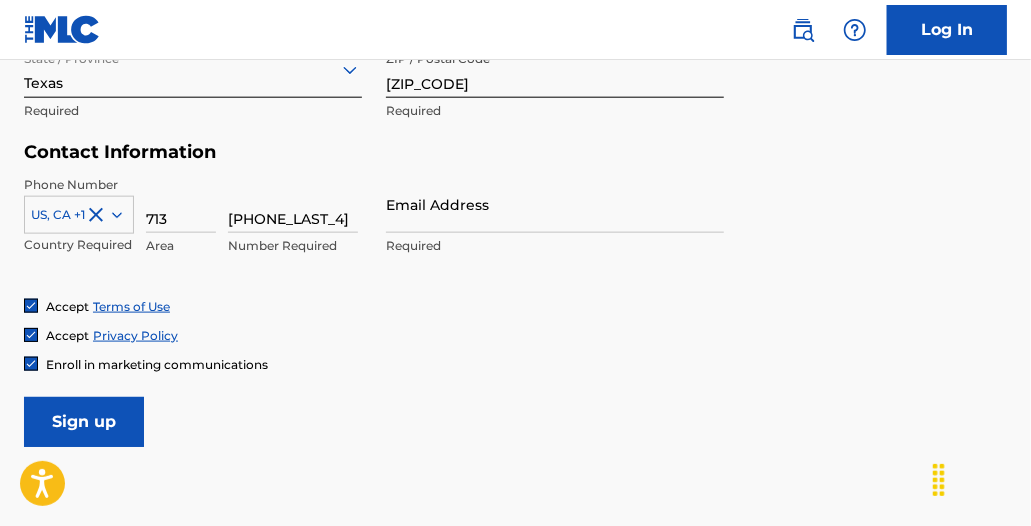 type on "[PHONE_LAST_4]" 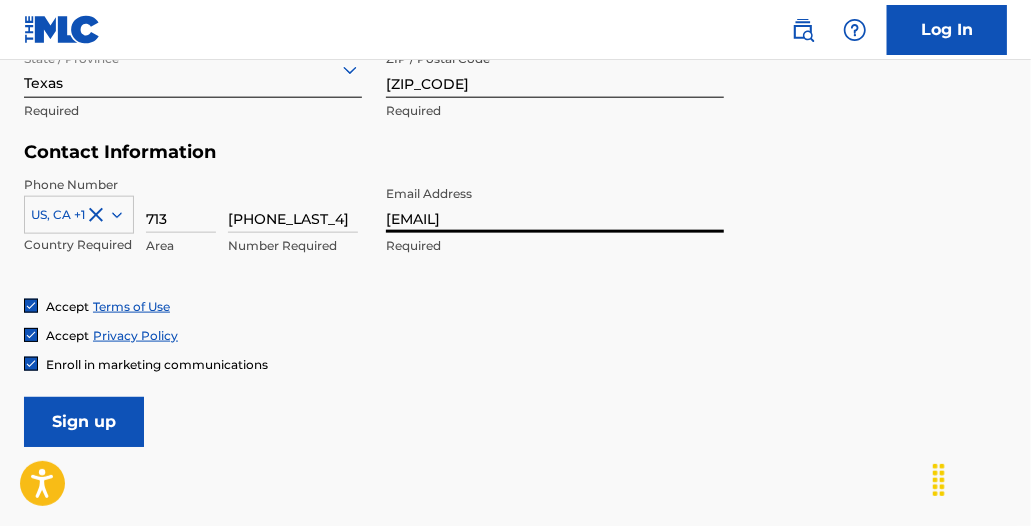 type on "[EMAIL]" 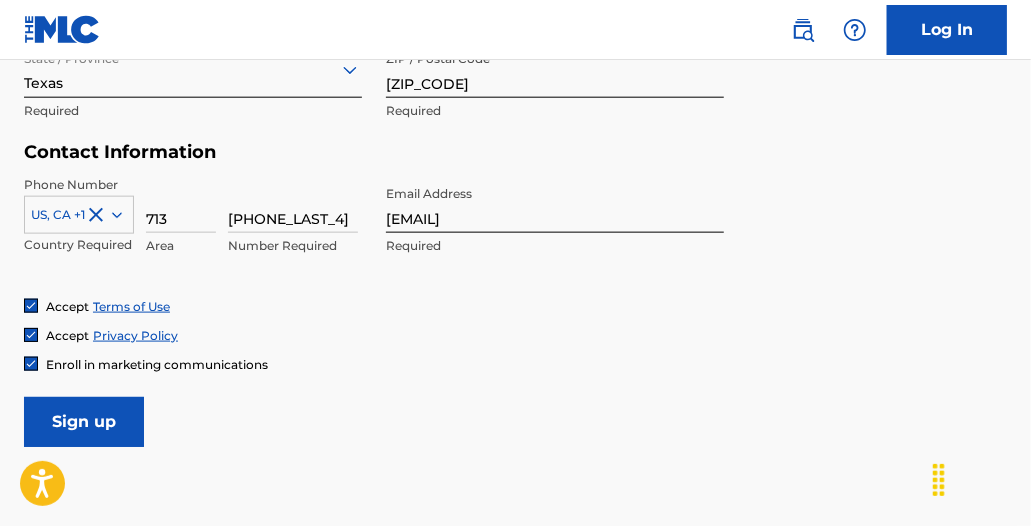 click on "Sign up" at bounding box center (84, 422) 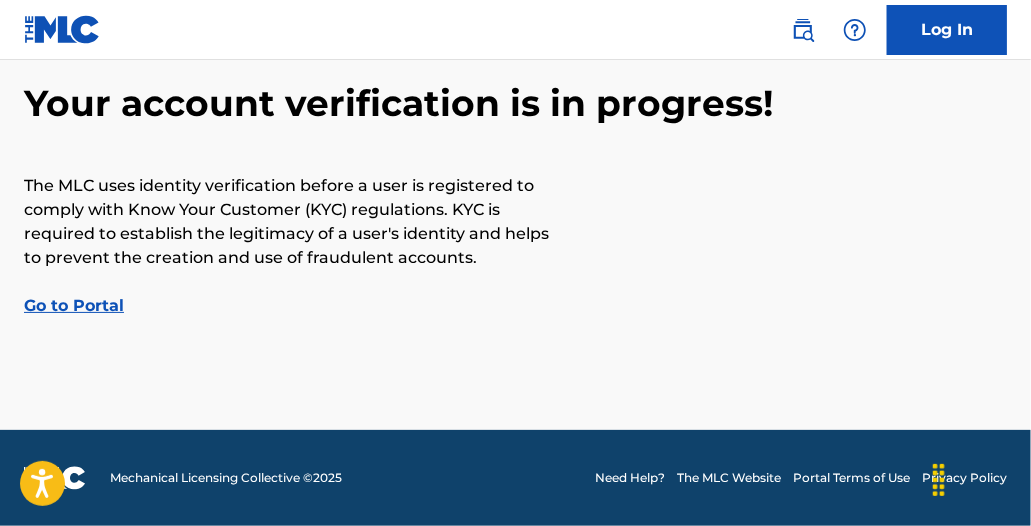 scroll, scrollTop: 0, scrollLeft: 0, axis: both 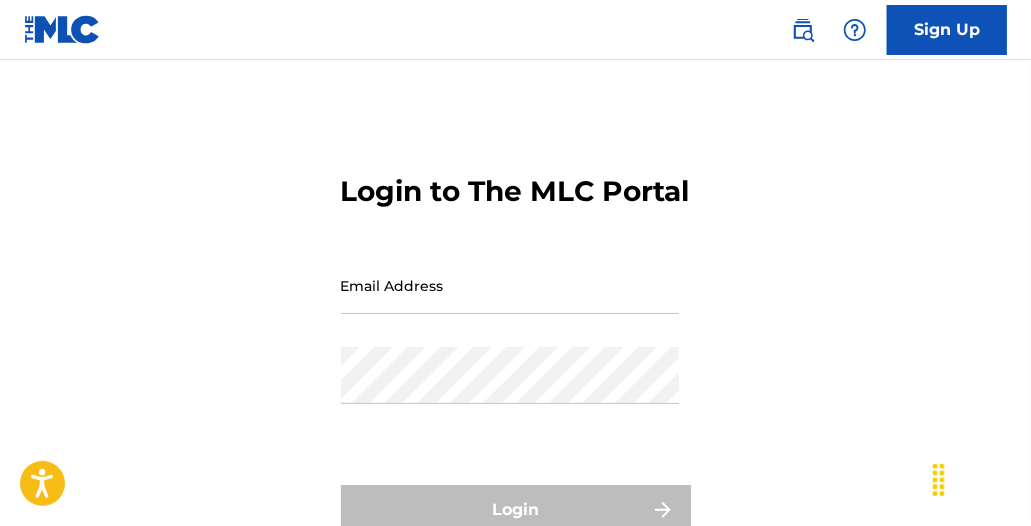 click on "Email Address" at bounding box center (510, 285) 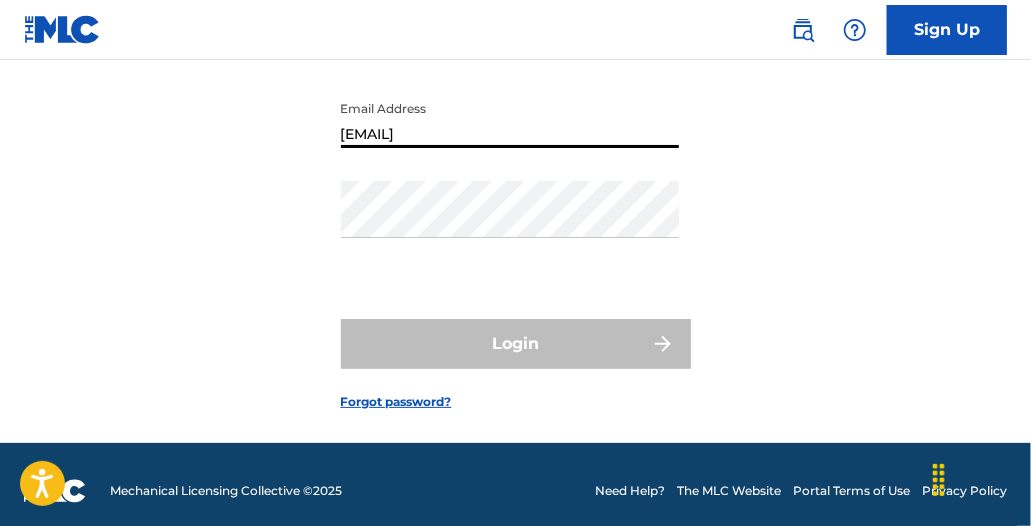 scroll, scrollTop: 207, scrollLeft: 0, axis: vertical 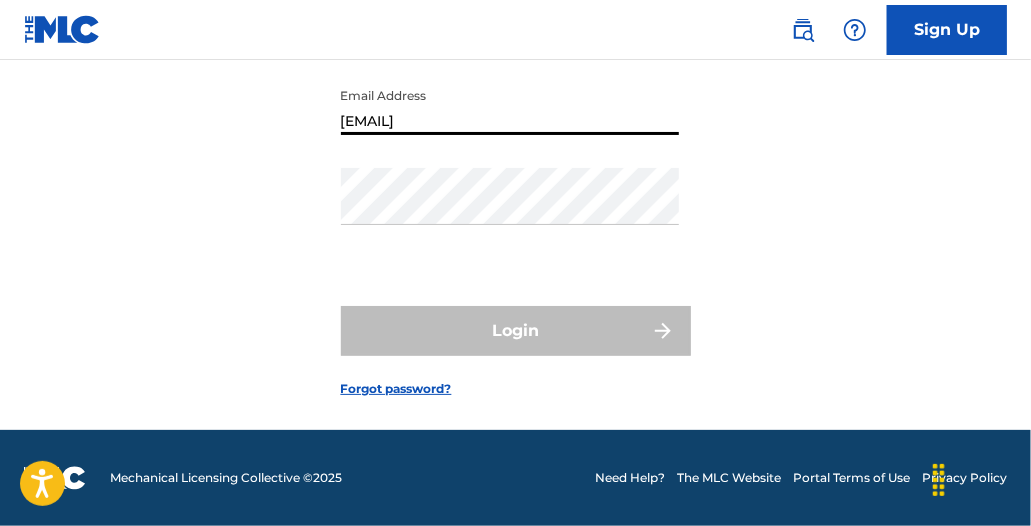 type on "[EMAIL]" 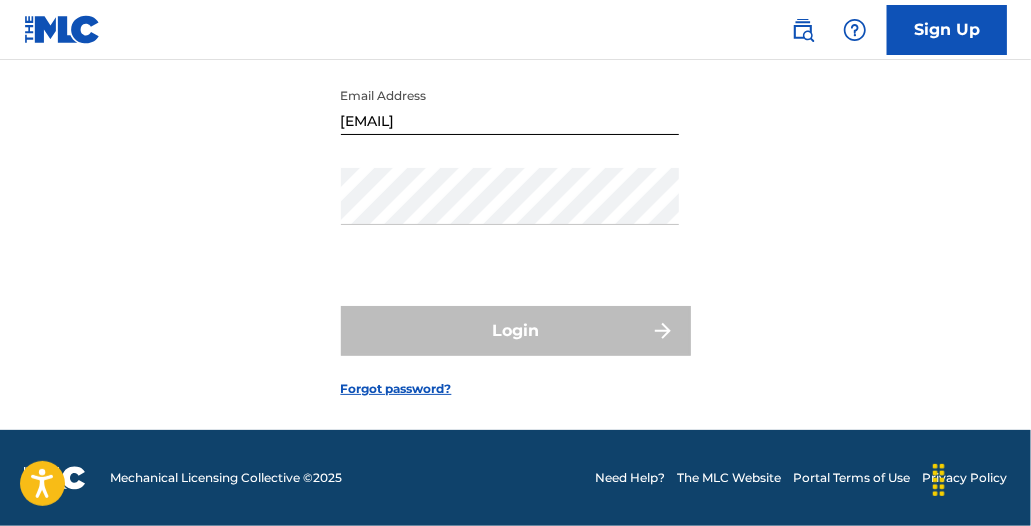 click on "Forgot password?" at bounding box center (396, 389) 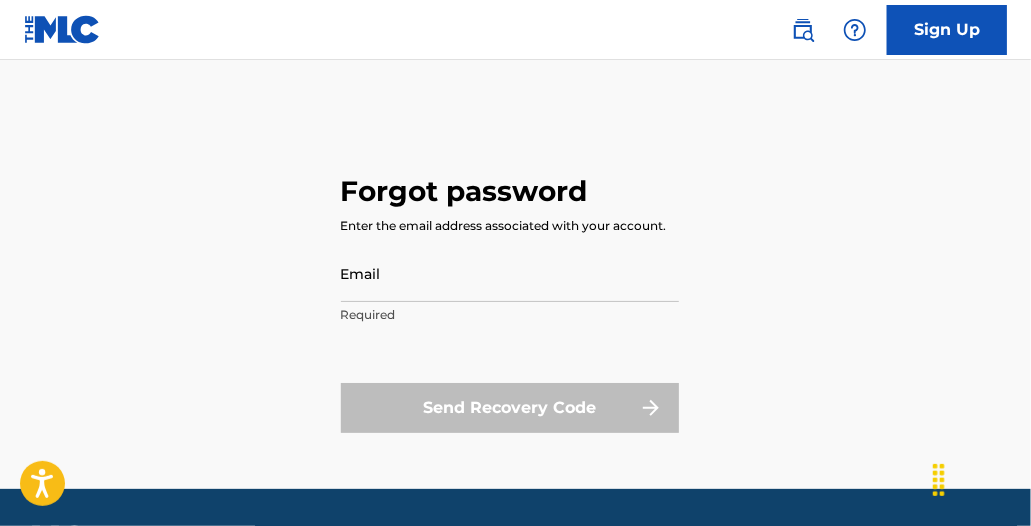click on "Email" at bounding box center [510, 273] 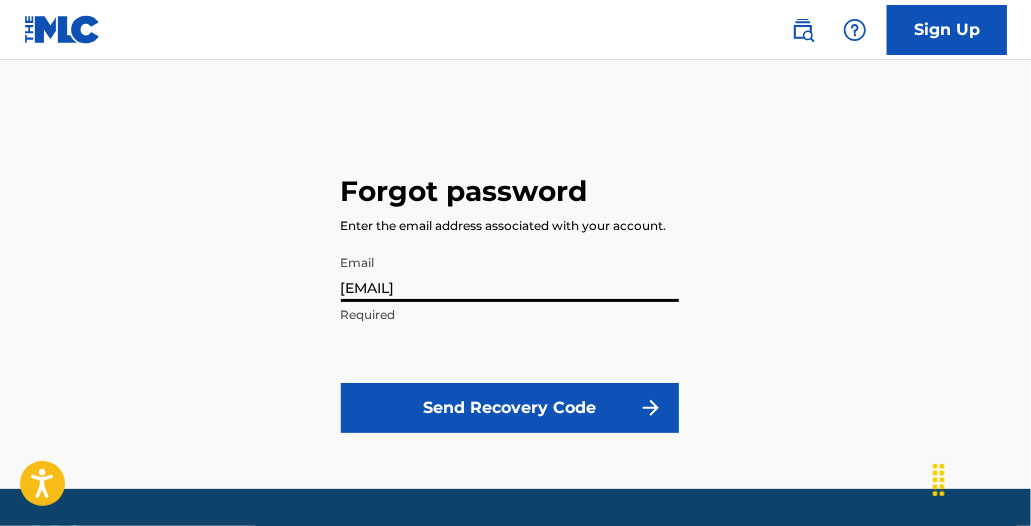 type on "[EMAIL]" 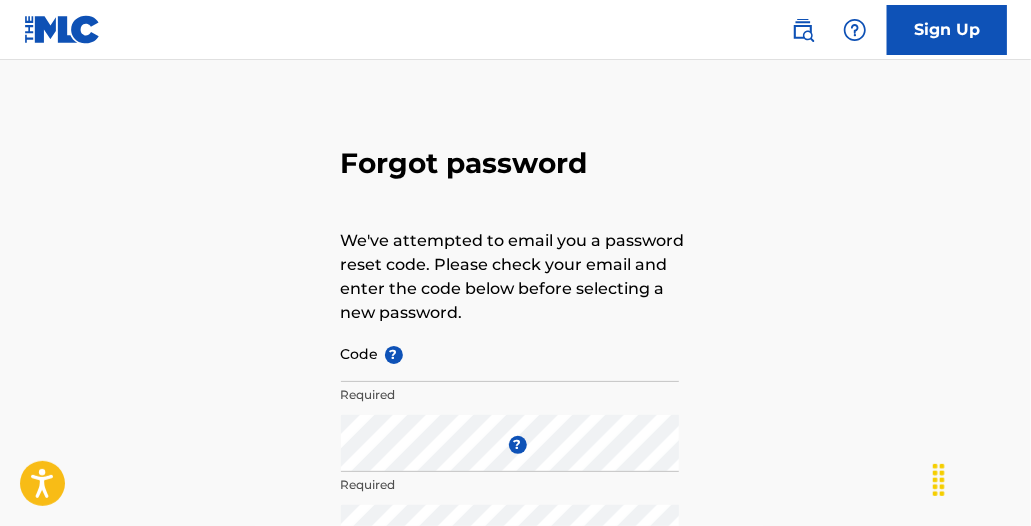 scroll, scrollTop: 38, scrollLeft: 0, axis: vertical 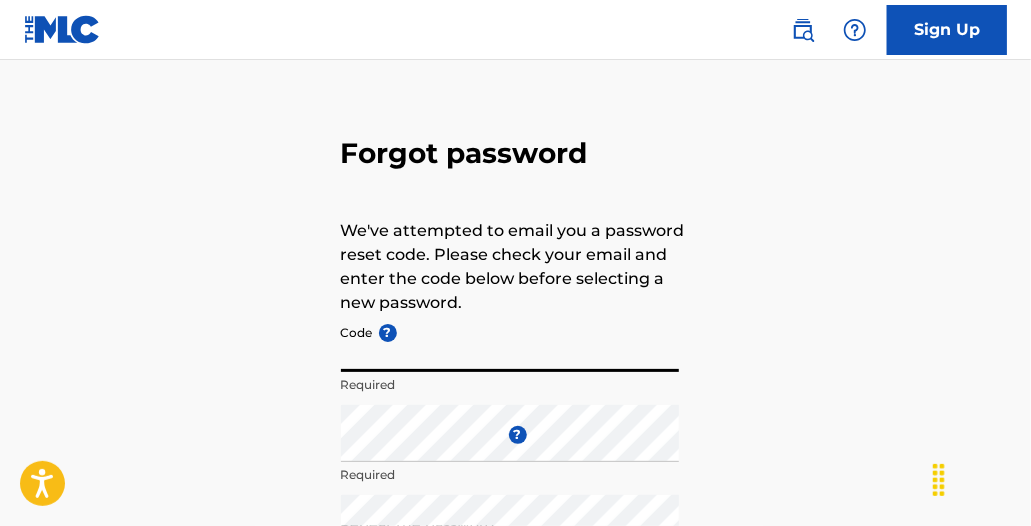click on "Code ?" at bounding box center [510, 343] 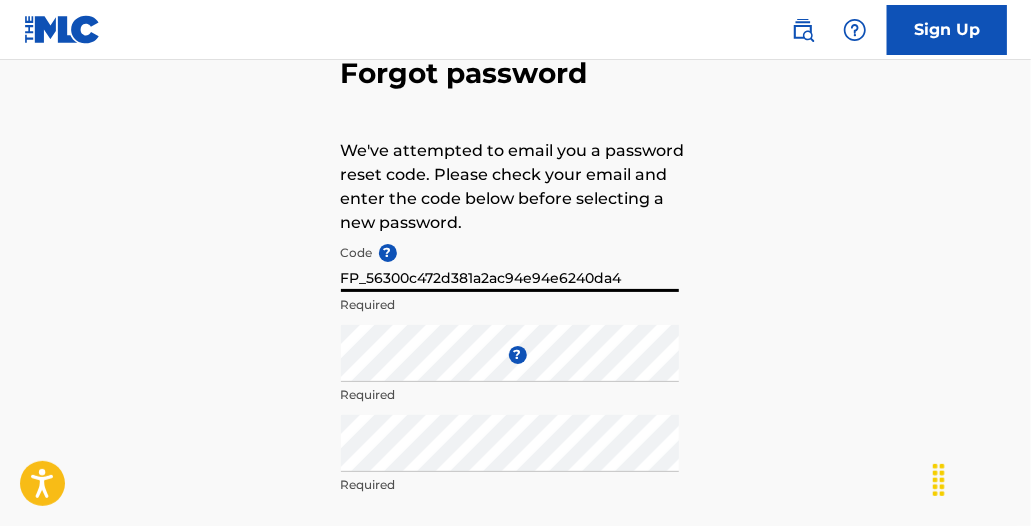 scroll, scrollTop: 150, scrollLeft: 0, axis: vertical 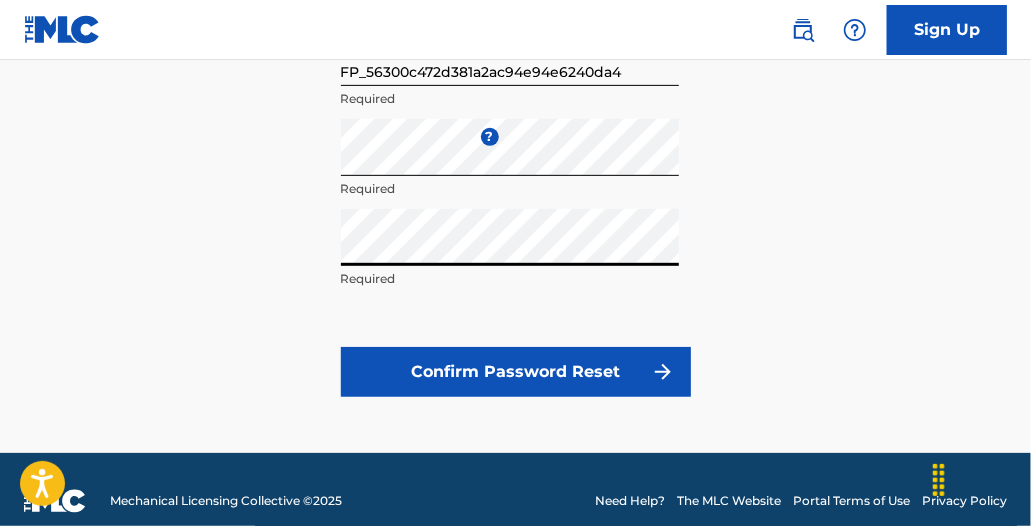 click on "Confirm Password Reset" at bounding box center [516, 372] 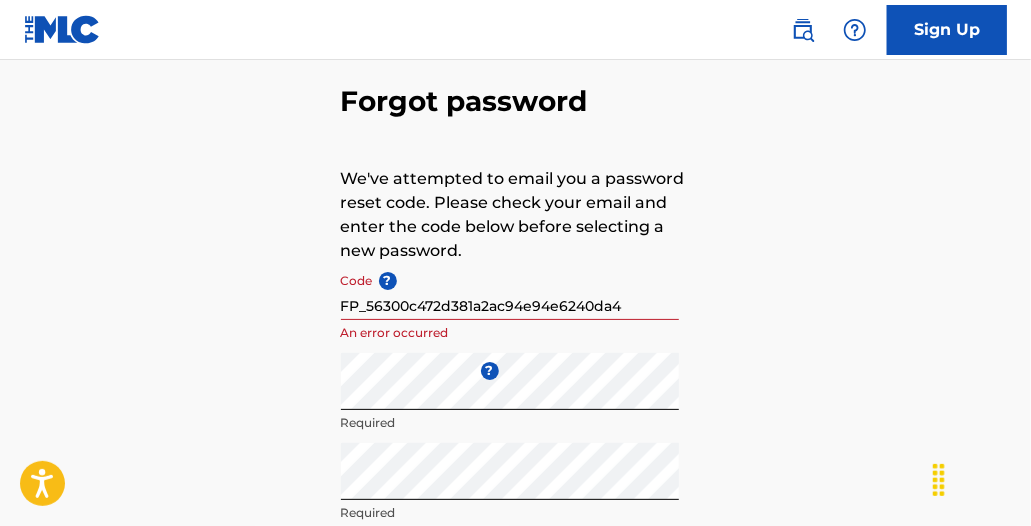 scroll, scrollTop: 134, scrollLeft: 0, axis: vertical 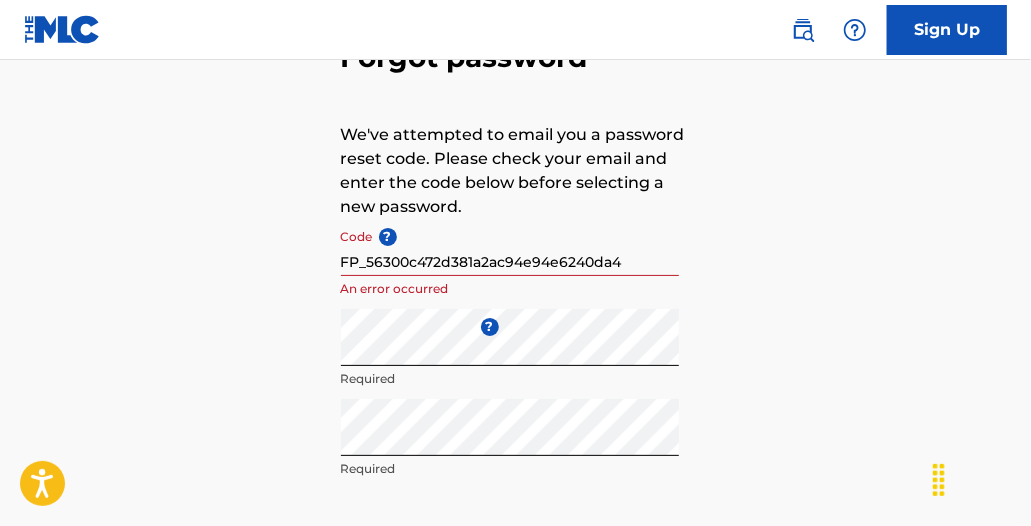 click on "FP_56300c472d381a2ac94e94e6240da4" at bounding box center (510, 247) 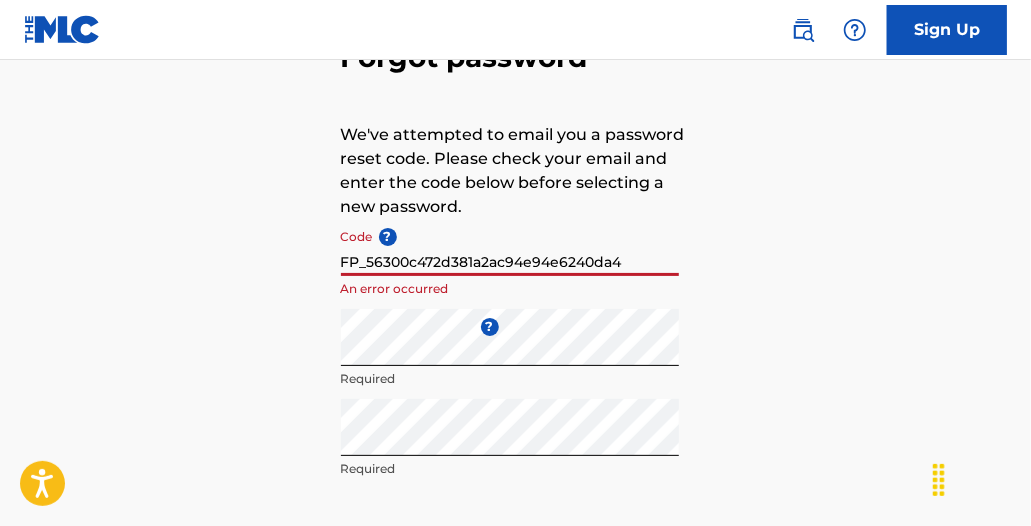 click on "Code ? [HASH] An error occurred" at bounding box center [510, 264] 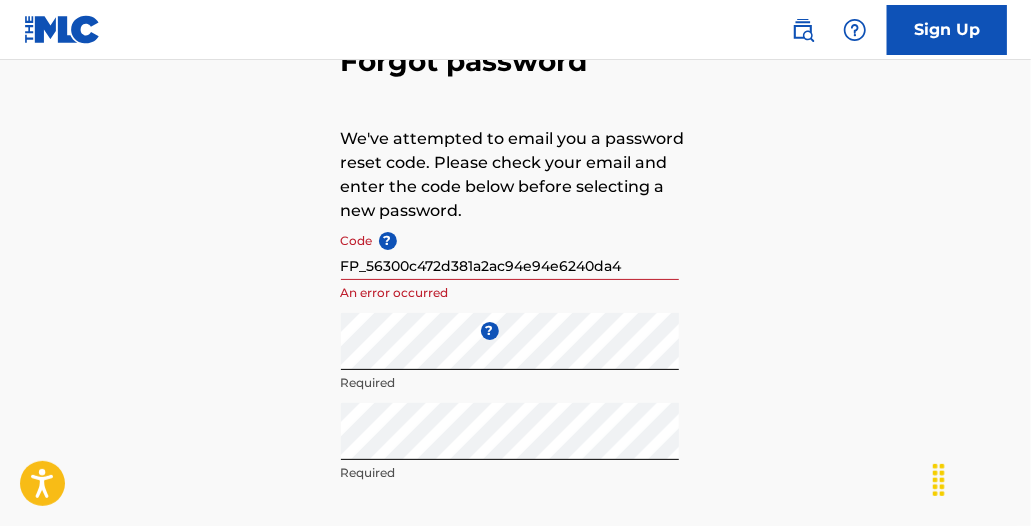 scroll, scrollTop: 129, scrollLeft: 0, axis: vertical 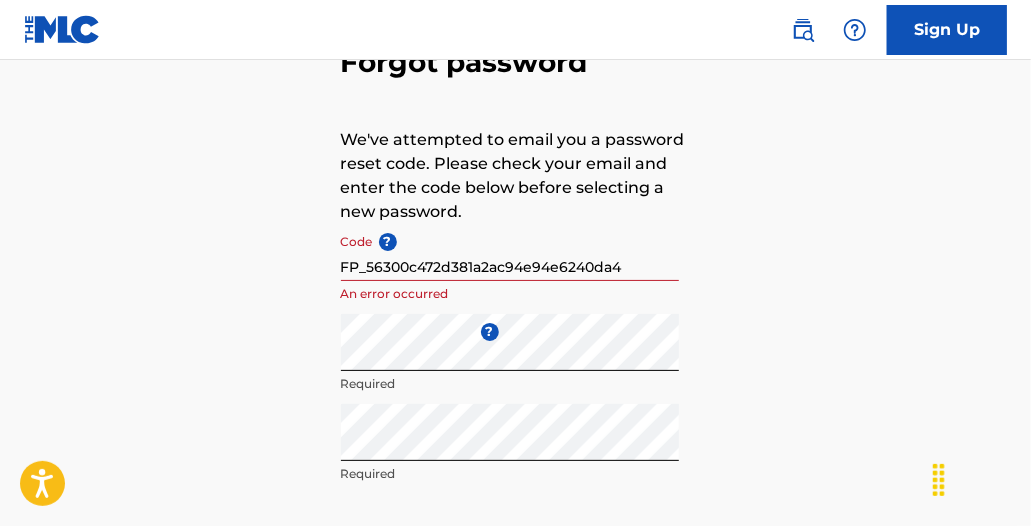 click on "FP_56300c472d381a2ac94e94e6240da4" at bounding box center (510, 252) 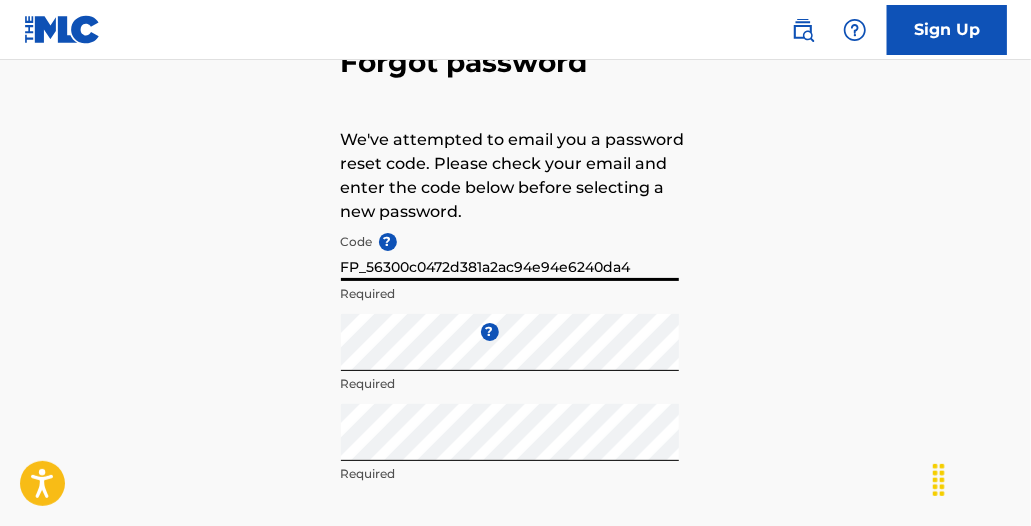 click on "FP_56300c0472d381a2ac94e94e6240da4" at bounding box center [510, 252] 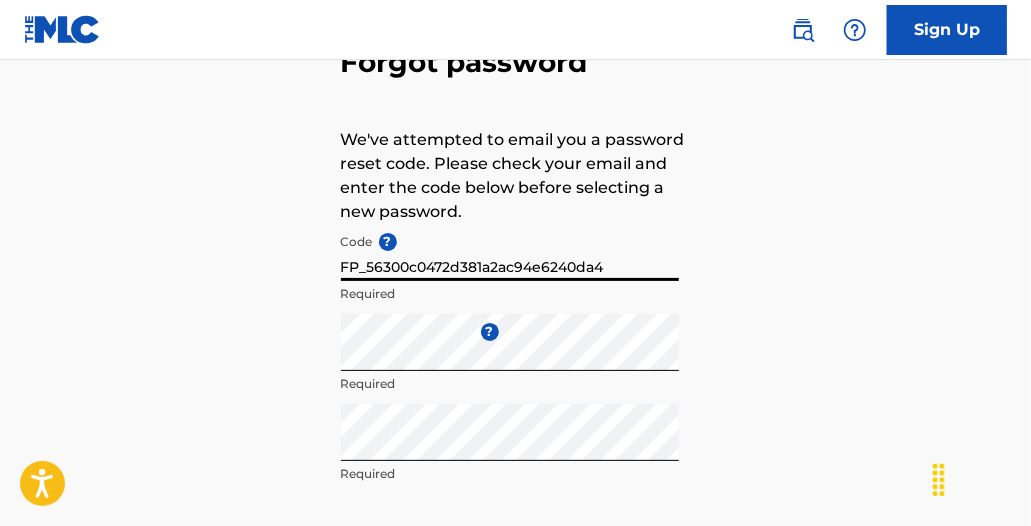 type on "FP_56300c0472d381a2ac94e6240da4" 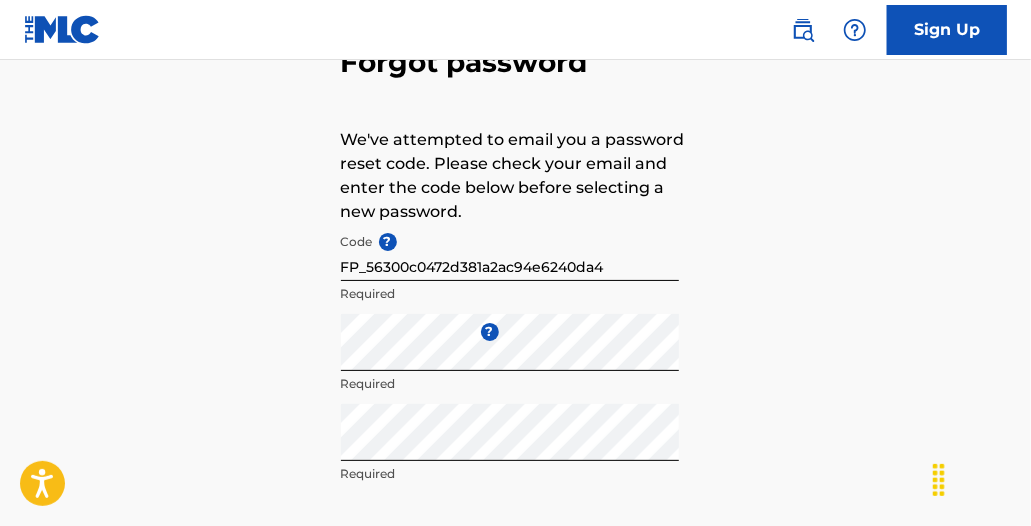 drag, startPoint x: 1032, startPoint y: 227, endPoint x: 986, endPoint y: 363, distance: 143.5688 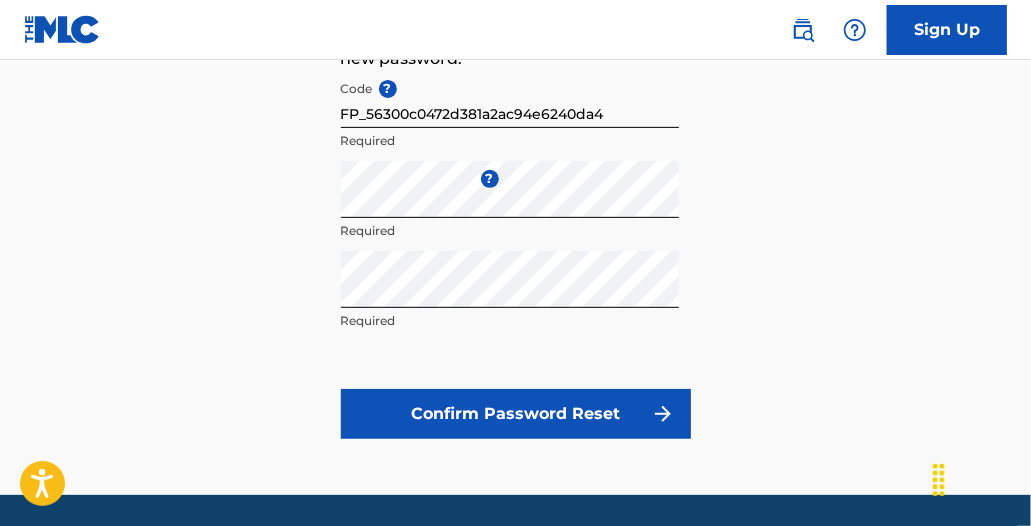 scroll, scrollTop: 292, scrollLeft: 0, axis: vertical 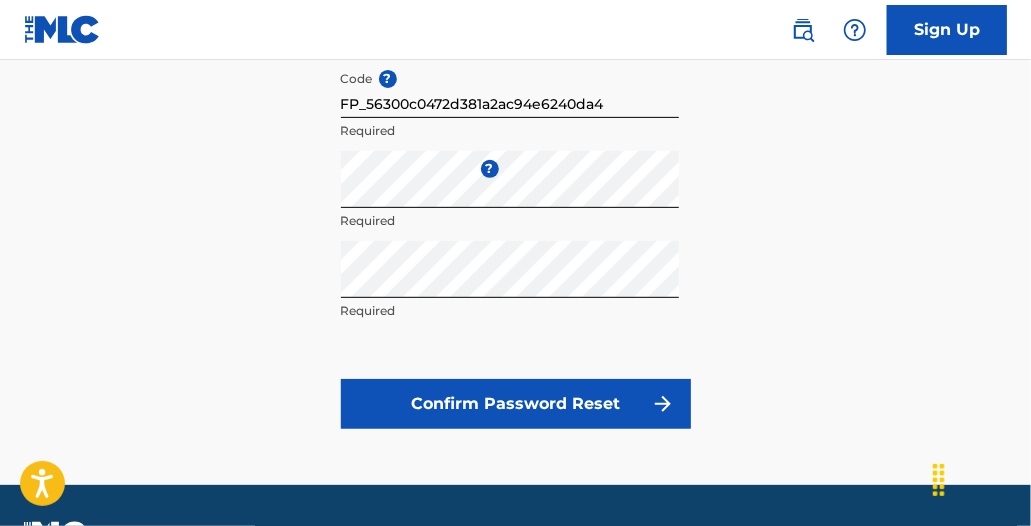click on "Confirm Password Reset" at bounding box center [516, 404] 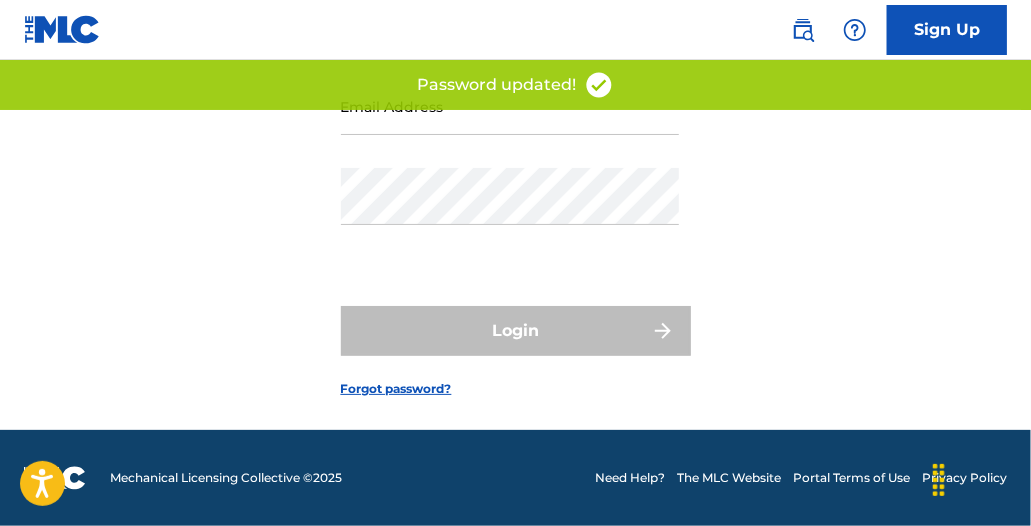 scroll, scrollTop: 0, scrollLeft: 0, axis: both 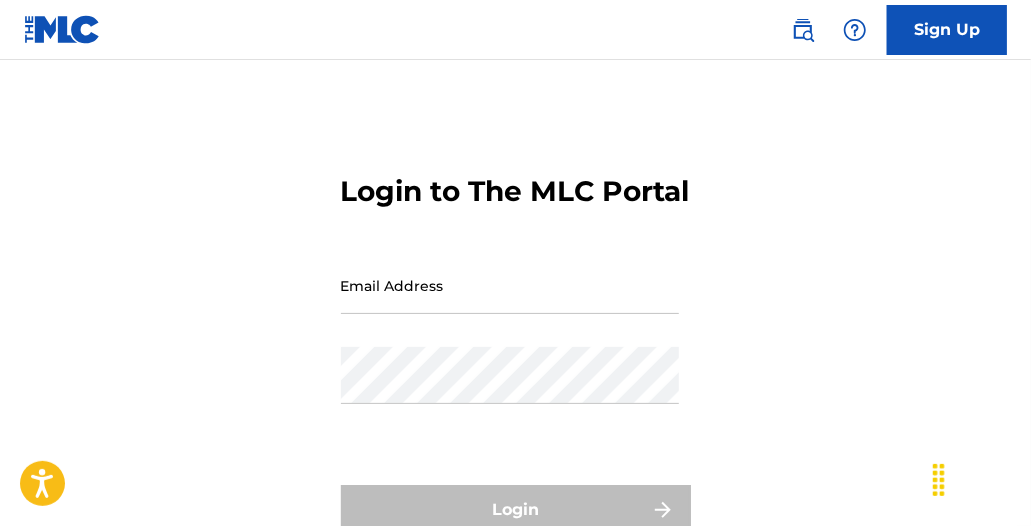 click on "Email Address" at bounding box center (510, 285) 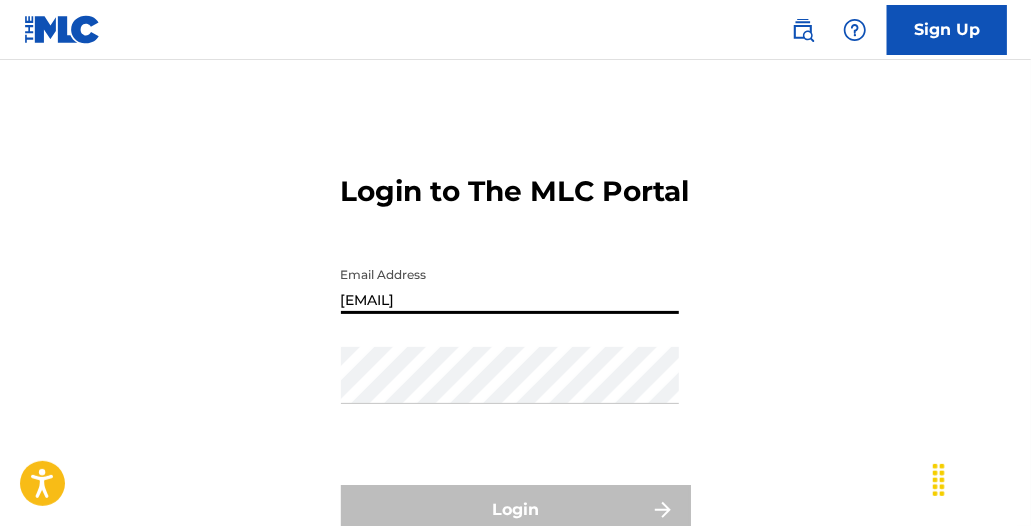 type on "[EMAIL]" 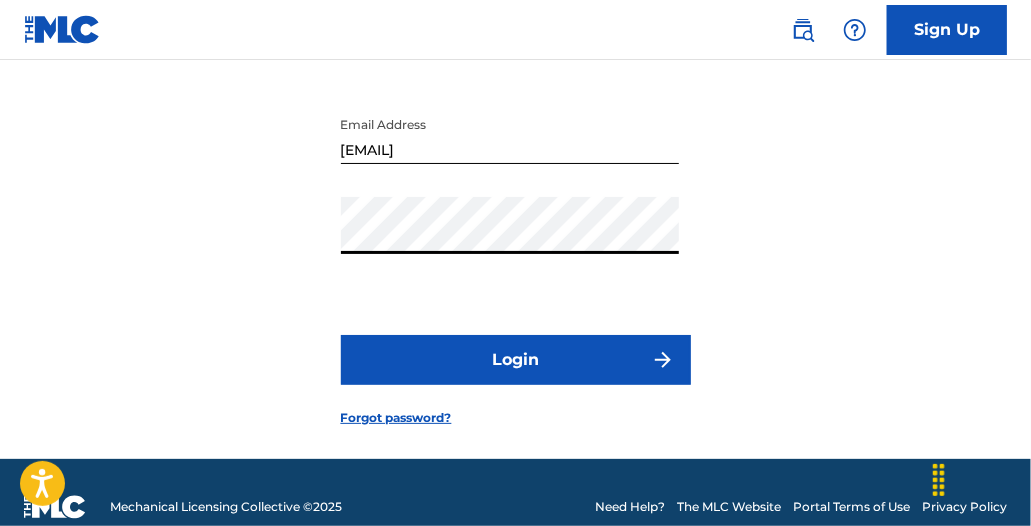 scroll, scrollTop: 156, scrollLeft: 0, axis: vertical 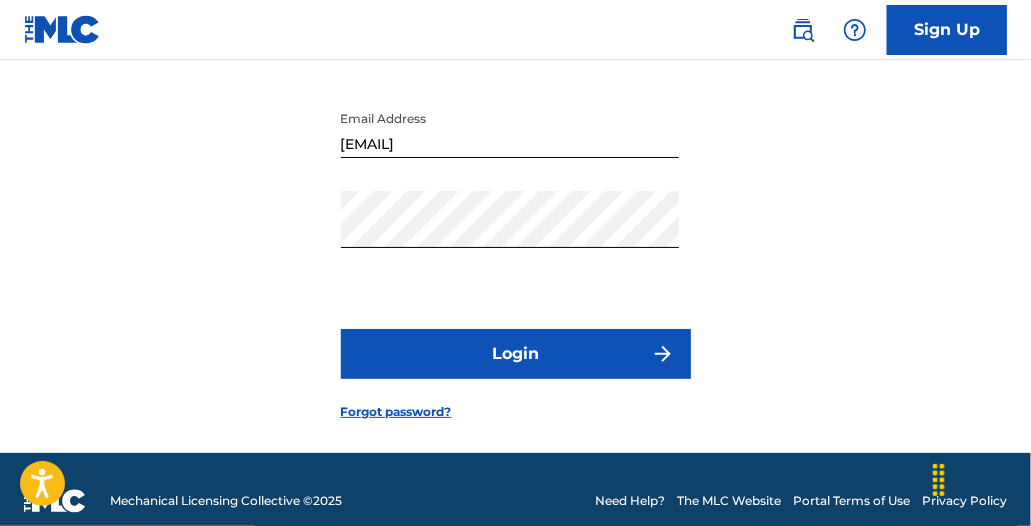 click on "Login" at bounding box center [516, 354] 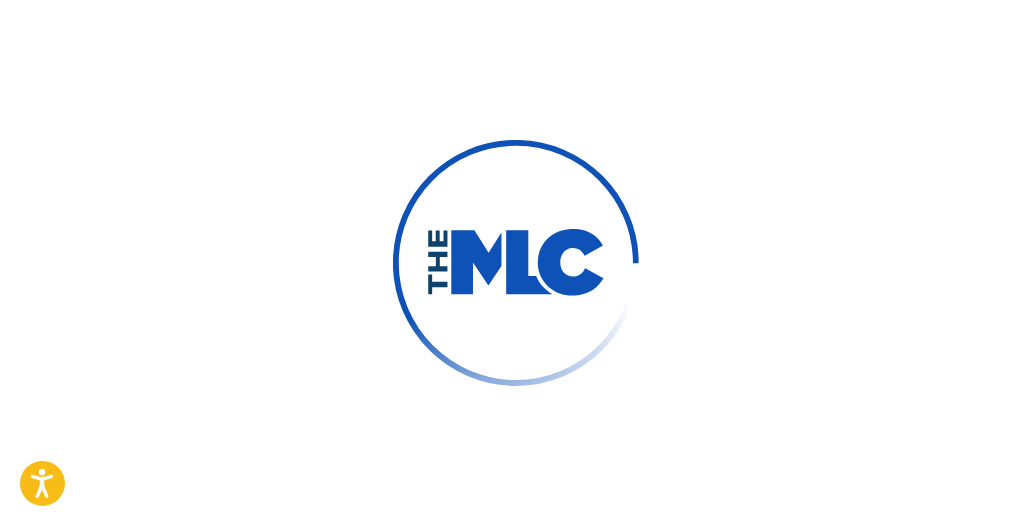 scroll, scrollTop: 0, scrollLeft: 0, axis: both 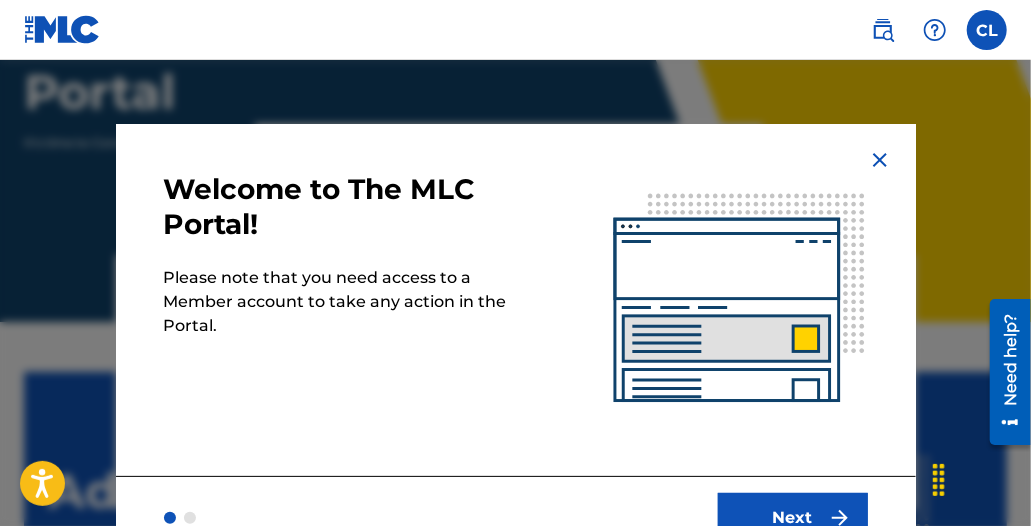 click on "Next" at bounding box center (793, 518) 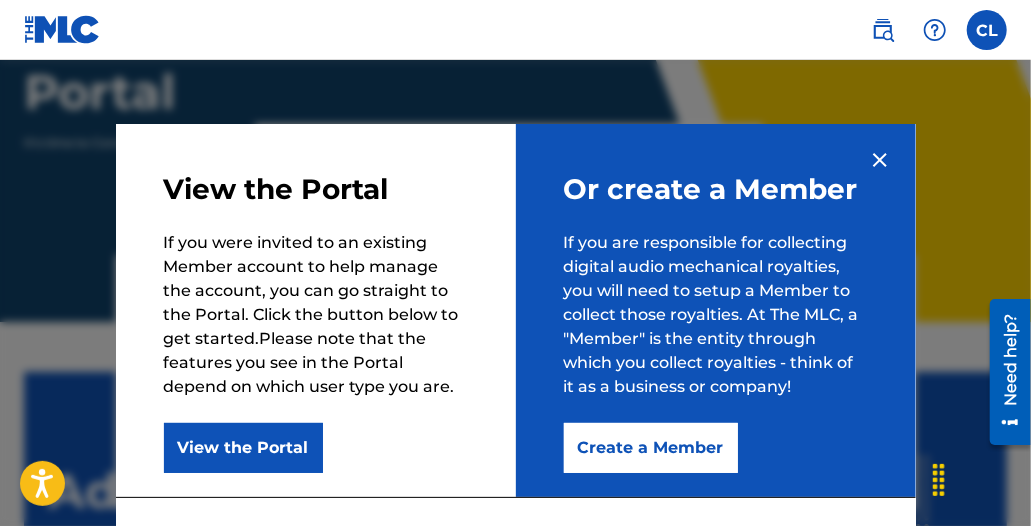 click on "Create a Member" at bounding box center (651, 448) 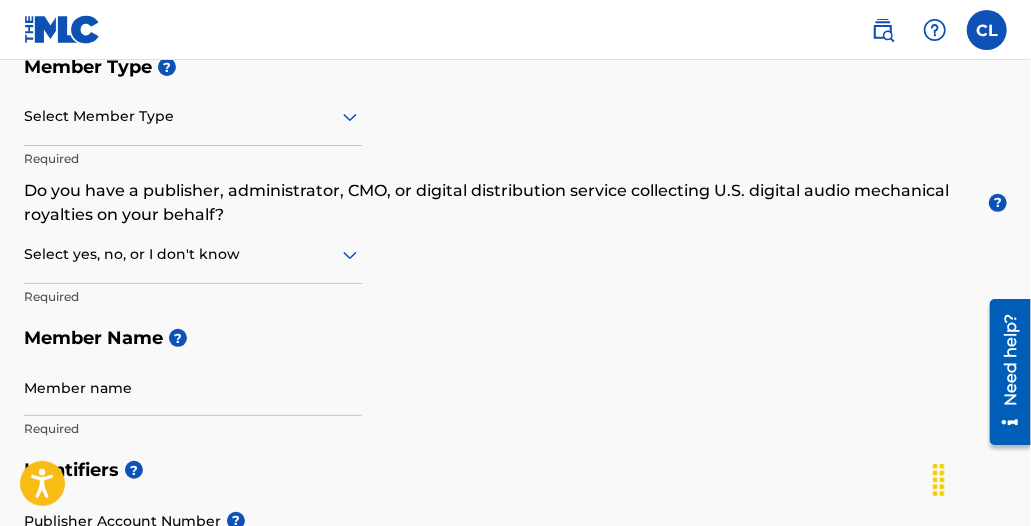 scroll, scrollTop: 0, scrollLeft: 0, axis: both 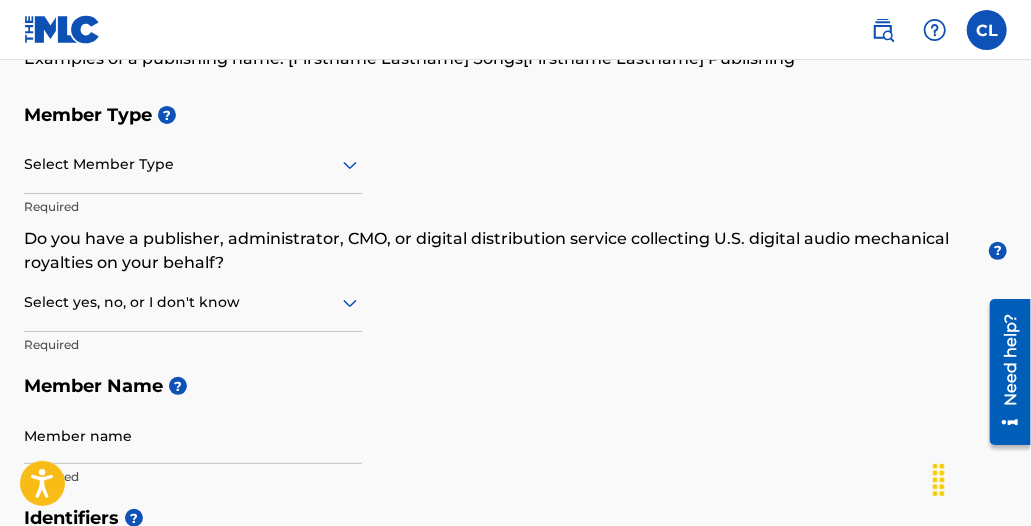 click 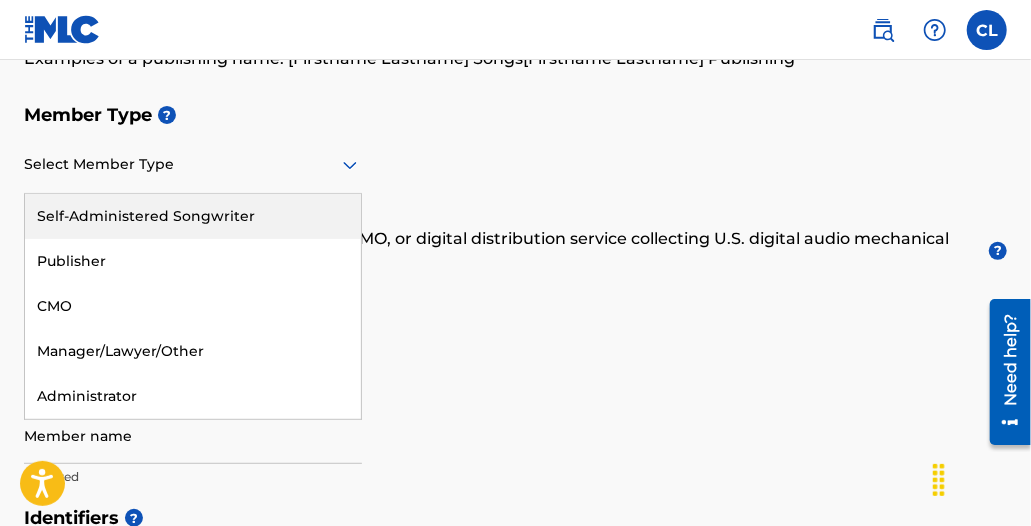 click on "Self-Administered Songwriter" at bounding box center [193, 216] 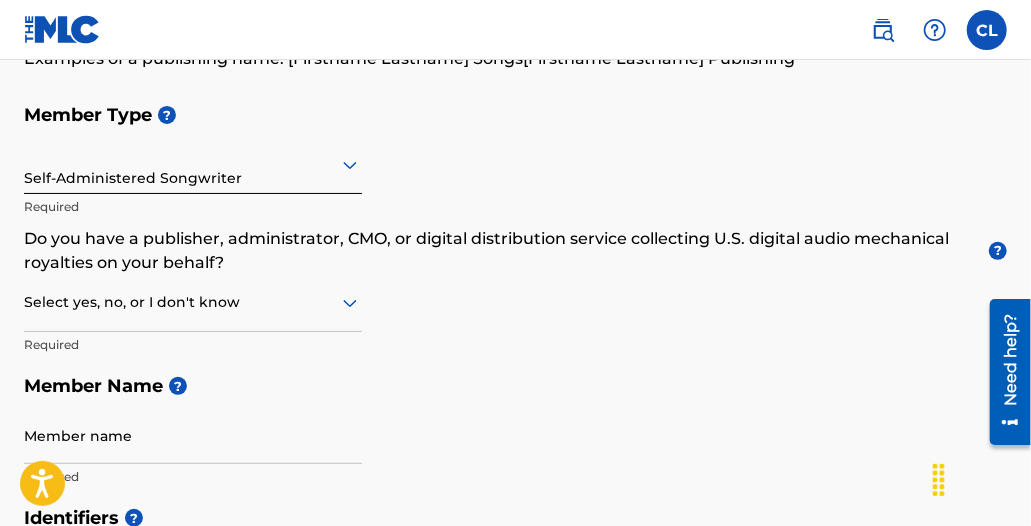 click 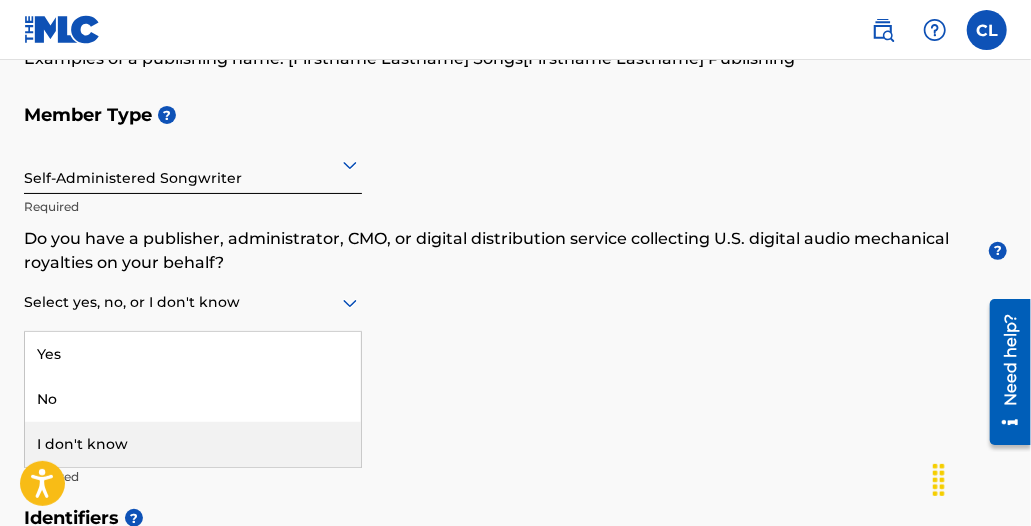 click on "I don't know" at bounding box center (193, 444) 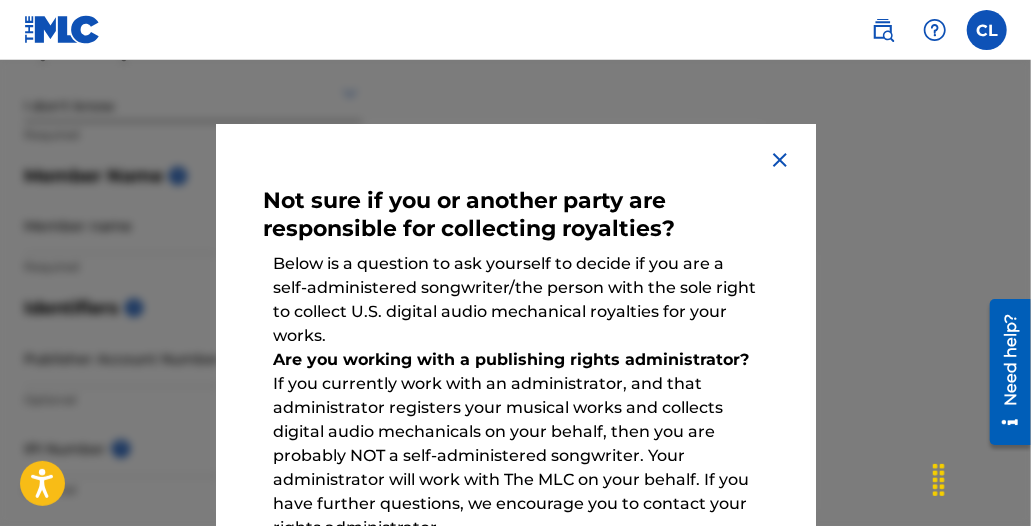scroll, scrollTop: 433, scrollLeft: 0, axis: vertical 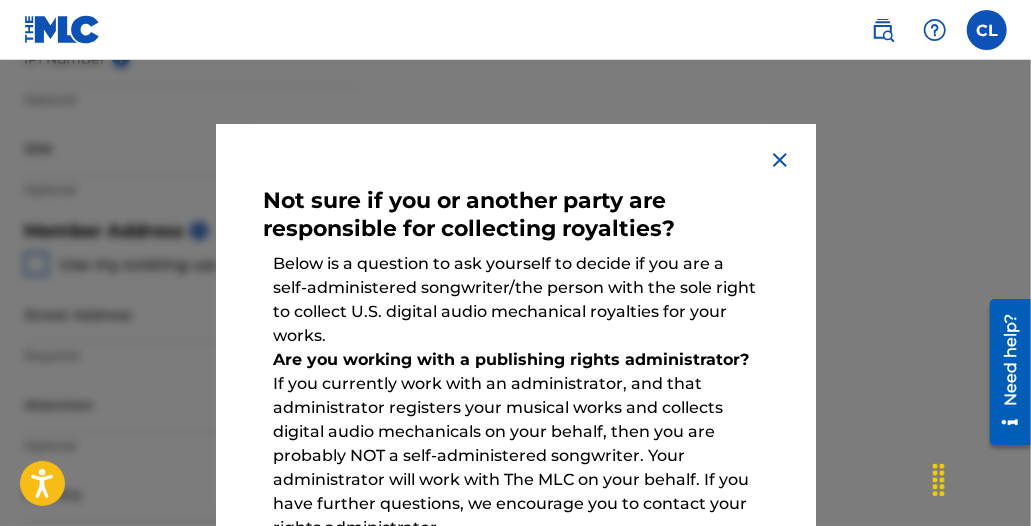 drag, startPoint x: 810, startPoint y: 414, endPoint x: 812, endPoint y: 305, distance: 109.01835 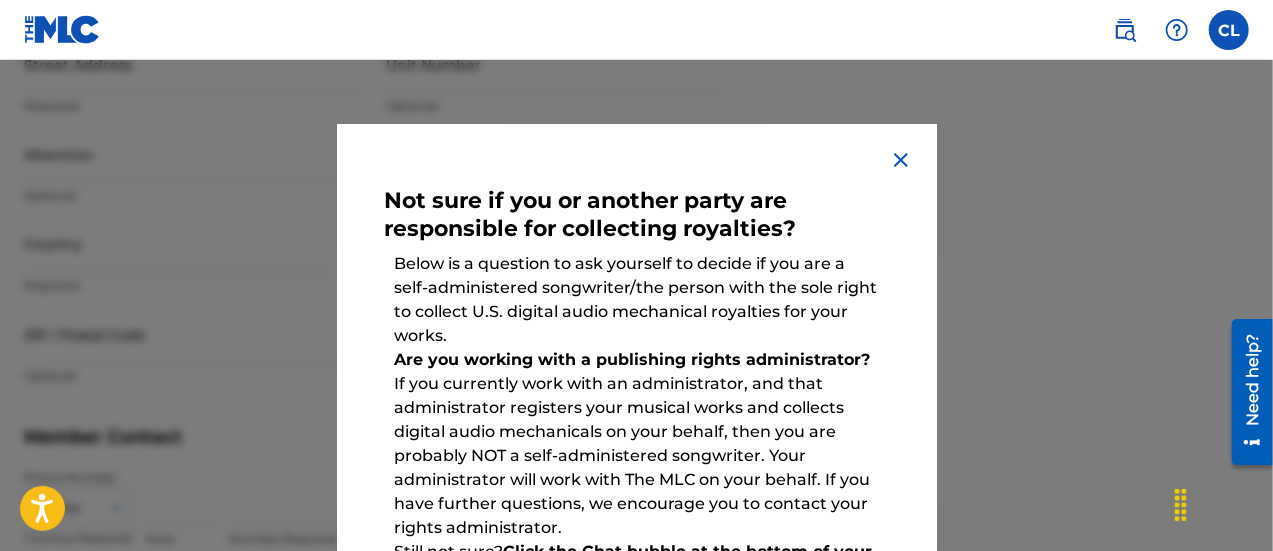 scroll, scrollTop: 1020, scrollLeft: 0, axis: vertical 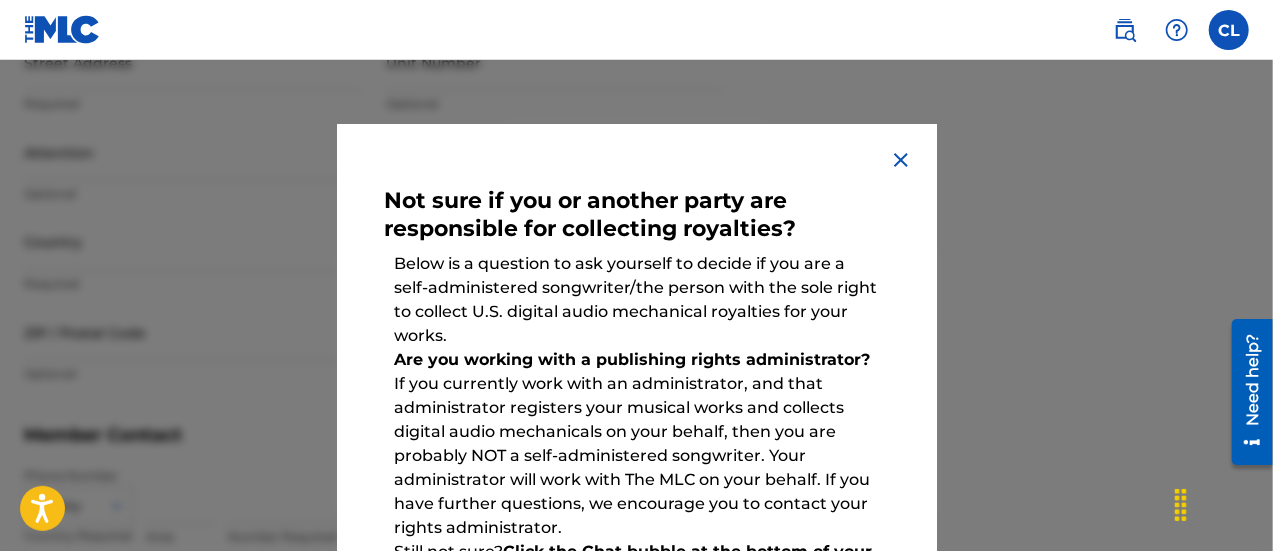 click on "Not sure if you or another party are responsible for collecting royalties? Below is a question to ask yourself to decide if you are a self-administered songwriter/the person with the sole right to collect U.S. digital audio mechanical royalties for your works. Are you working with a publishing rights administrator? If you currently work with an administrator, and that administrator registers your musical works and collects digital audio mechanicals on your behalf, then you are probably NOT a self-administered songwriter. Your administrator will work with The MLC on your behalf. If you have further questions, we encourage you to contact your rights administrator. Still not sure?  Click the Chat bubble at the bottom of your screen  to connect with a Support Associate for more help. Done" at bounding box center [637, 450] 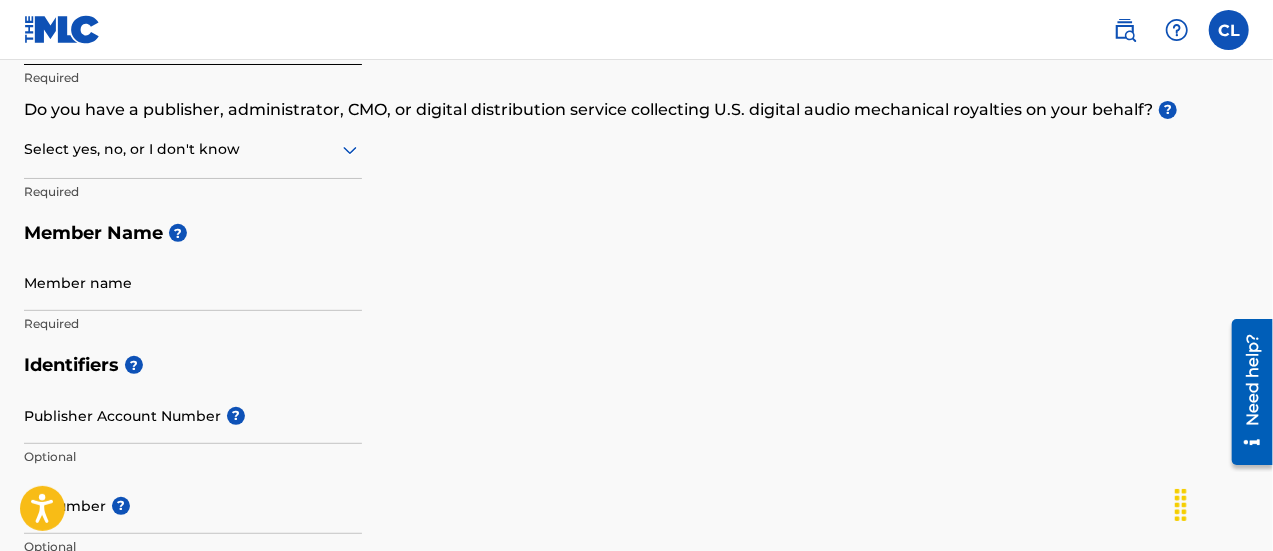 scroll, scrollTop: 323, scrollLeft: 0, axis: vertical 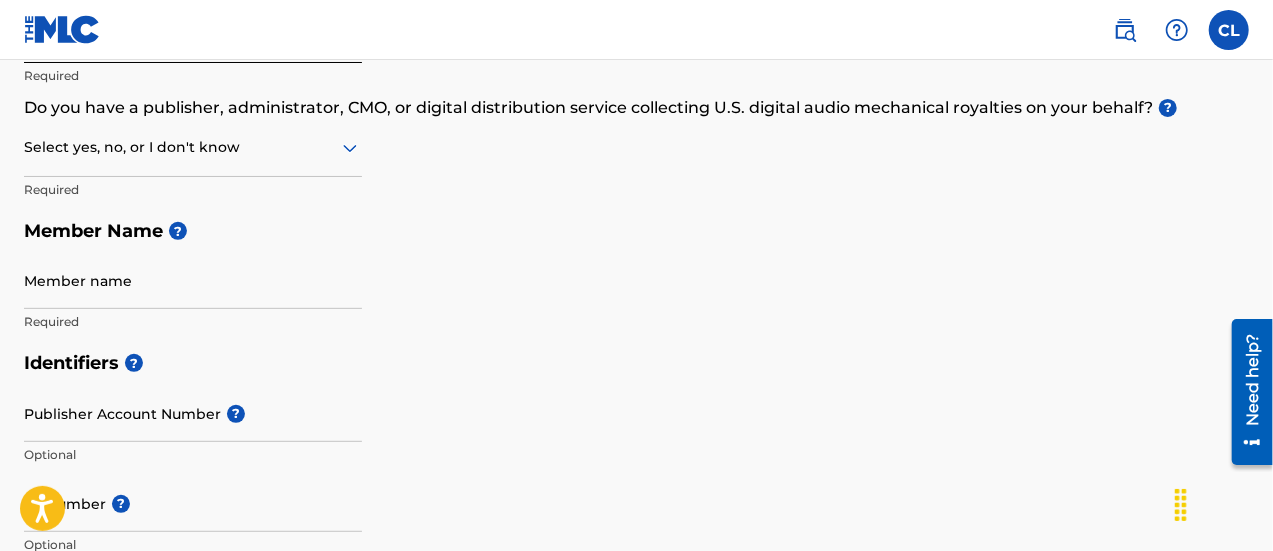 click on "Member name" at bounding box center [193, 280] 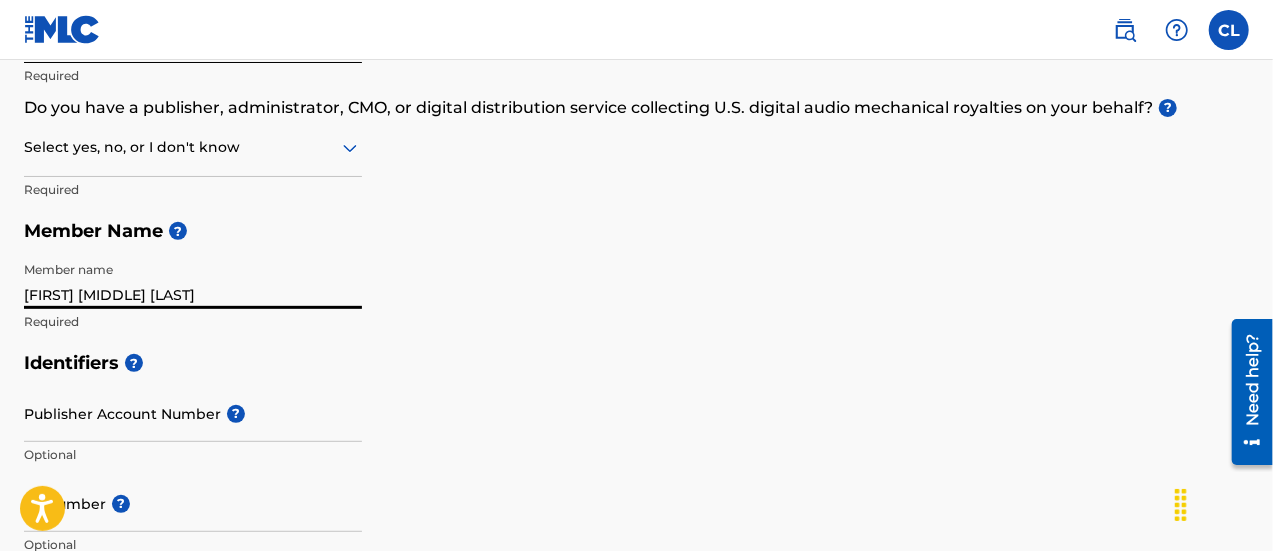 type on "[FIRST] [MIDDLE] [LAST]" 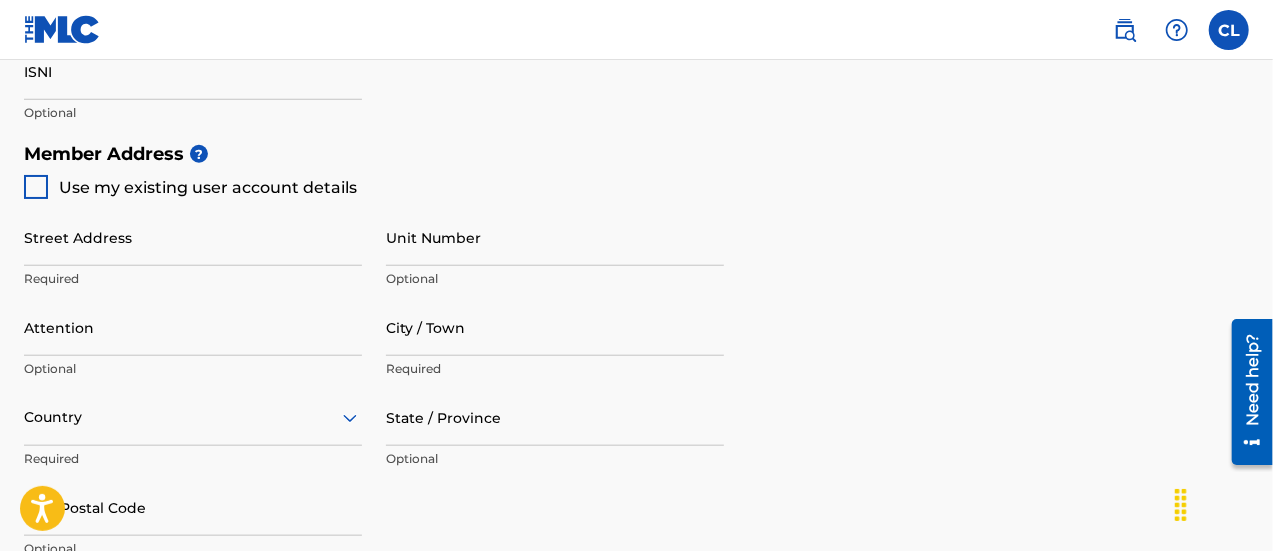 scroll, scrollTop: 862, scrollLeft: 0, axis: vertical 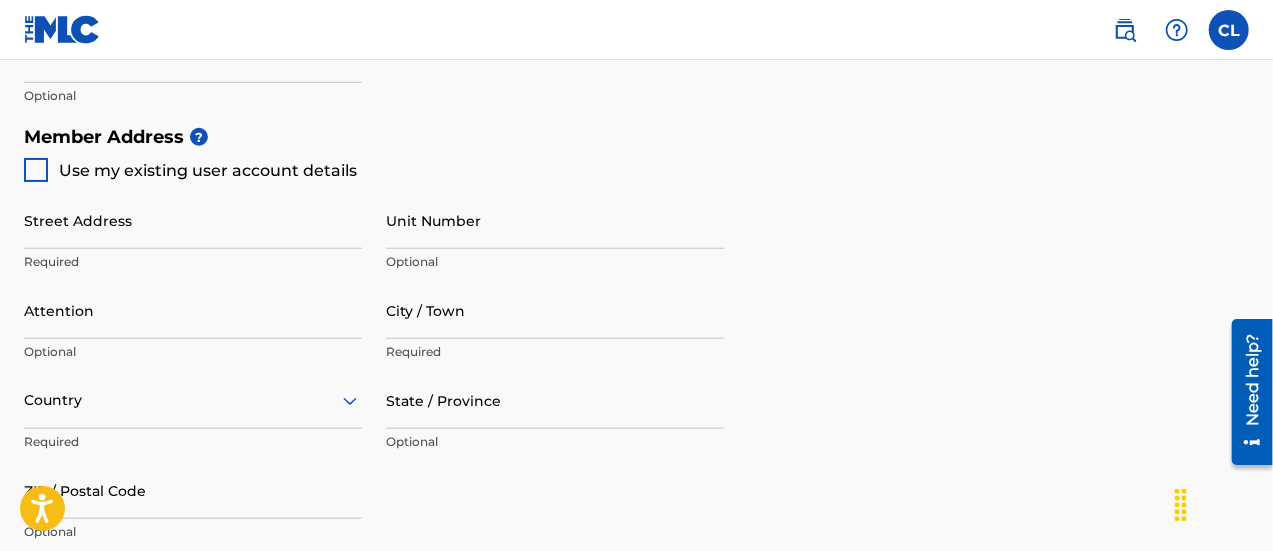 click at bounding box center (36, 170) 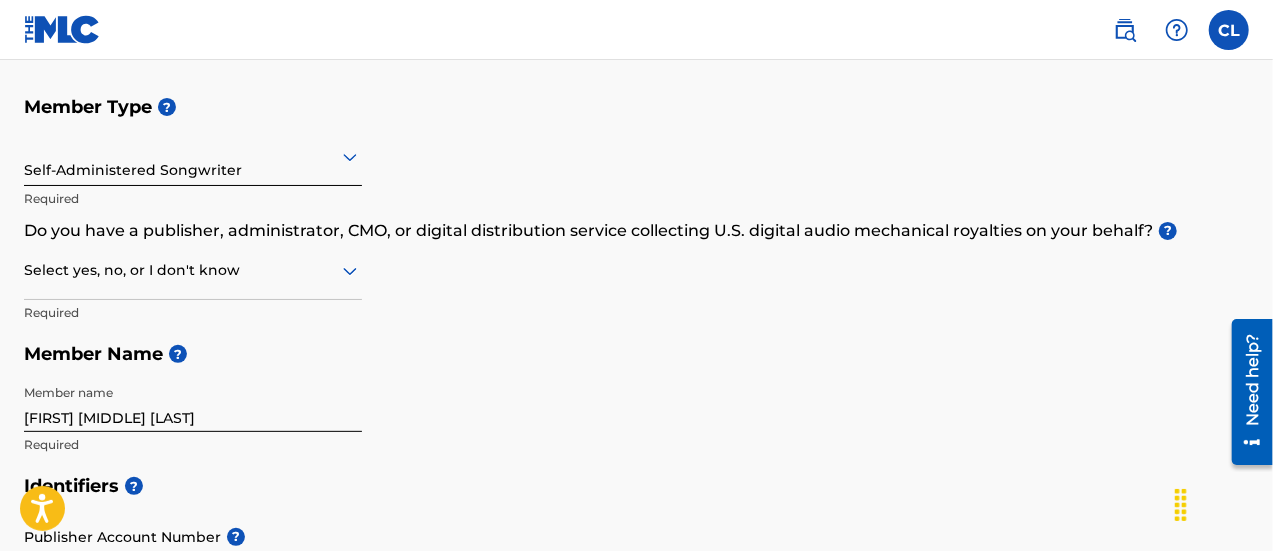 scroll, scrollTop: 196, scrollLeft: 0, axis: vertical 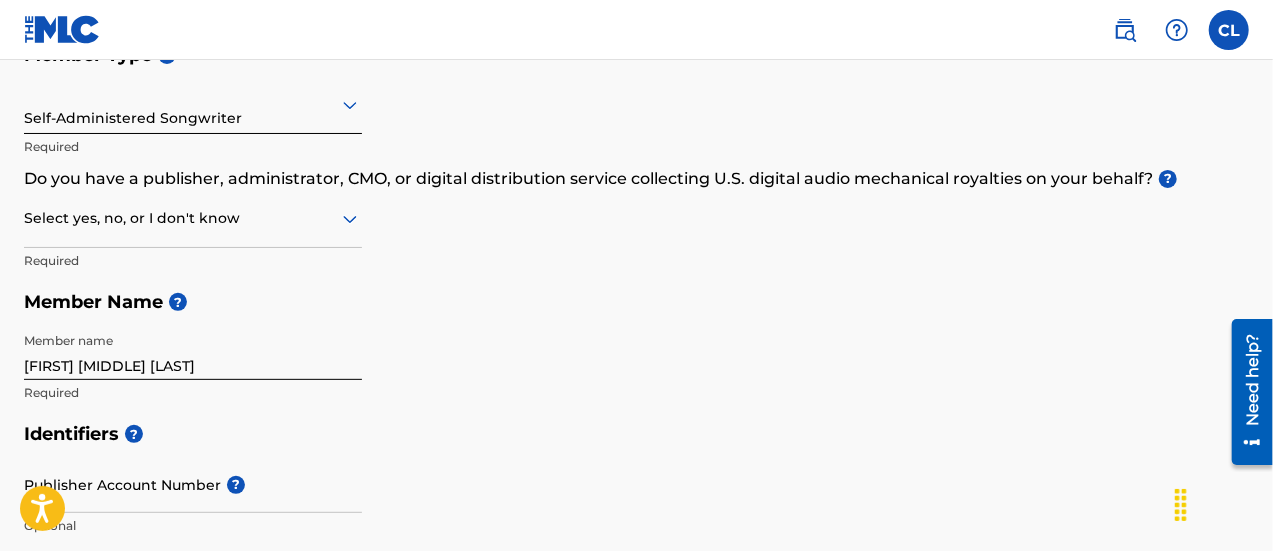 click 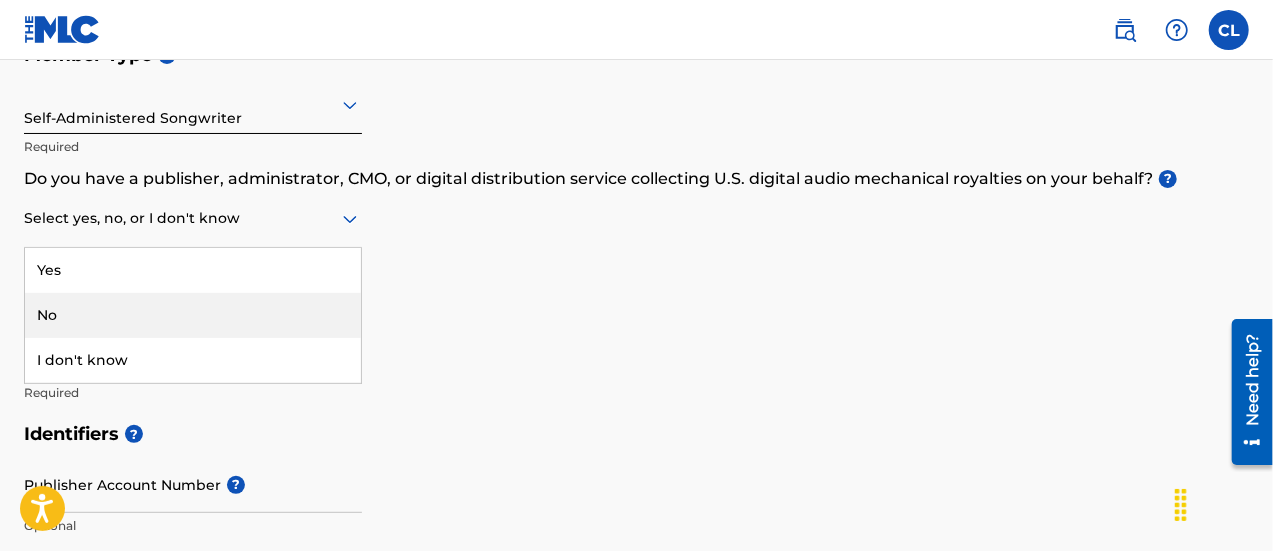 click on "No" at bounding box center [193, 315] 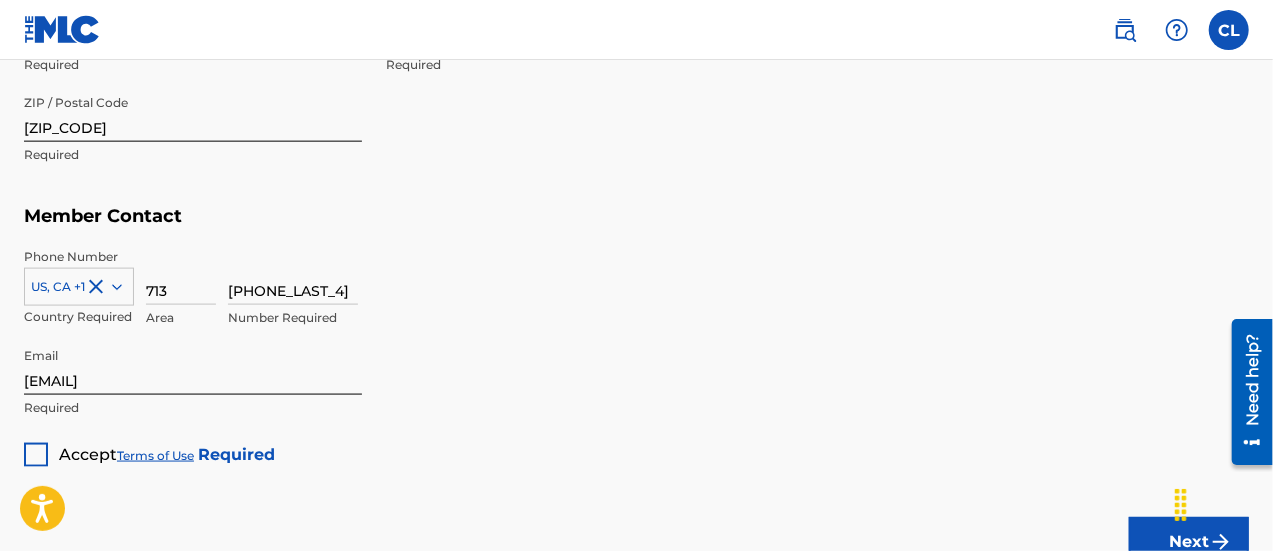 scroll, scrollTop: 1240, scrollLeft: 0, axis: vertical 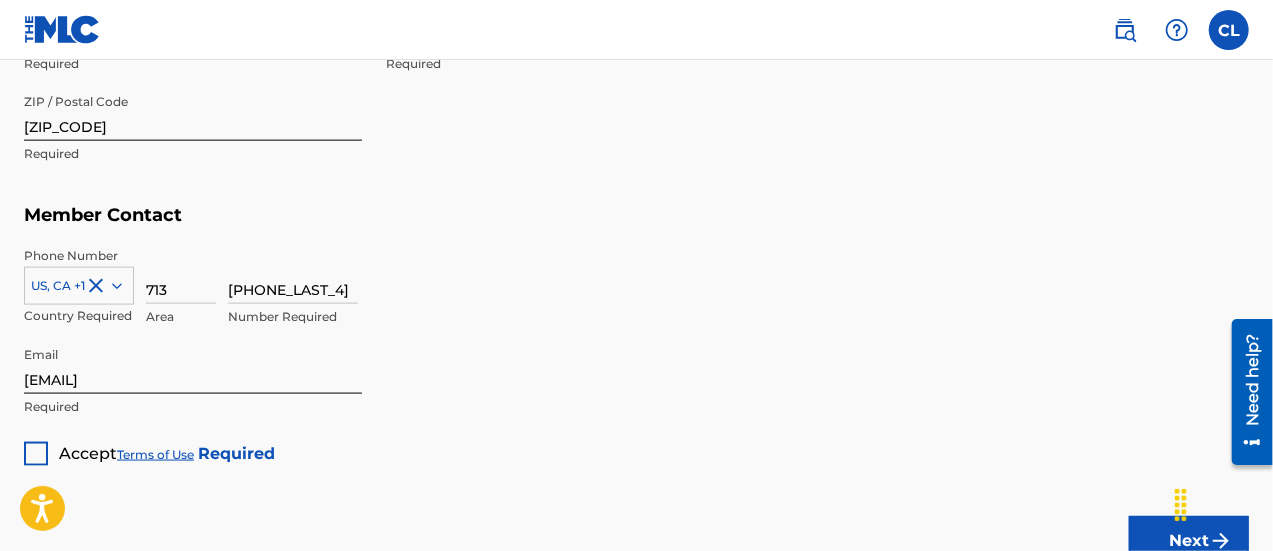 click at bounding box center (36, 454) 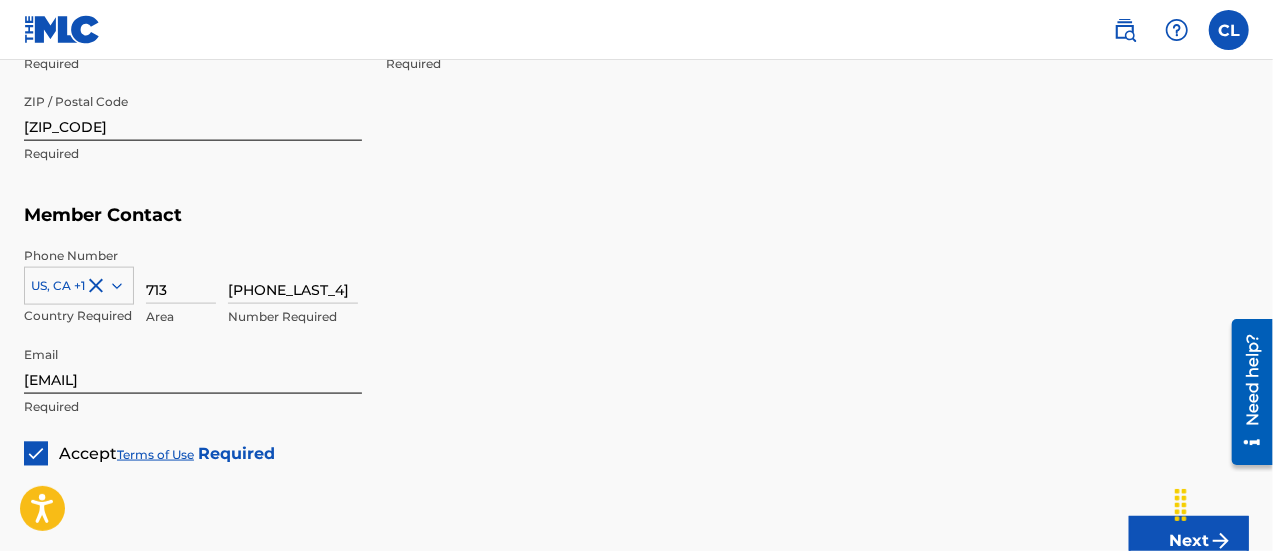 click on "Next" at bounding box center (1189, 541) 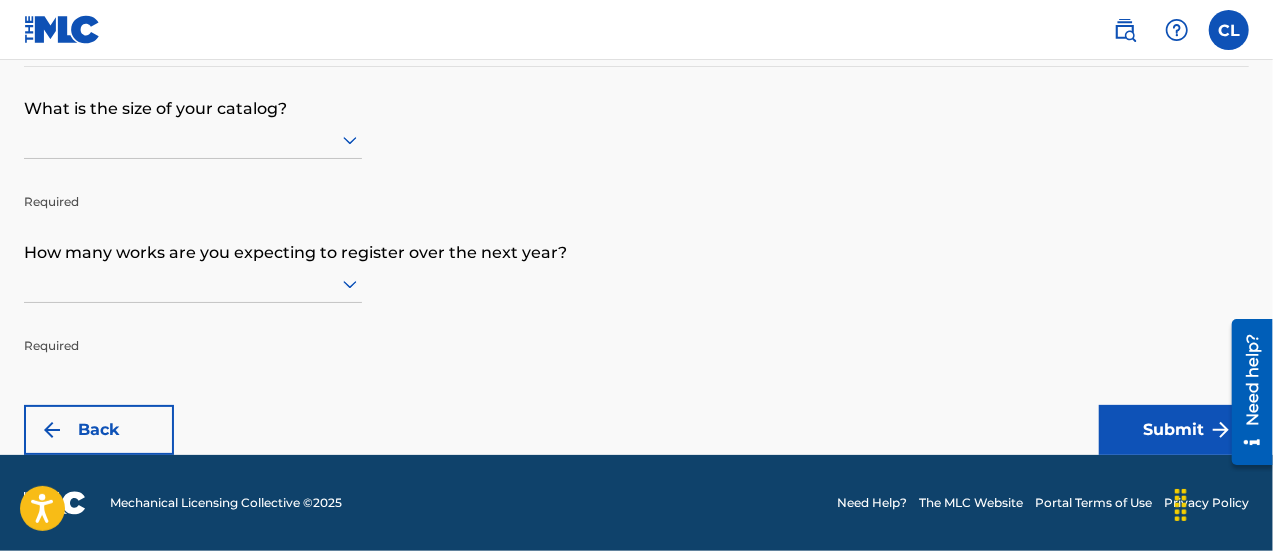 scroll, scrollTop: 0, scrollLeft: 0, axis: both 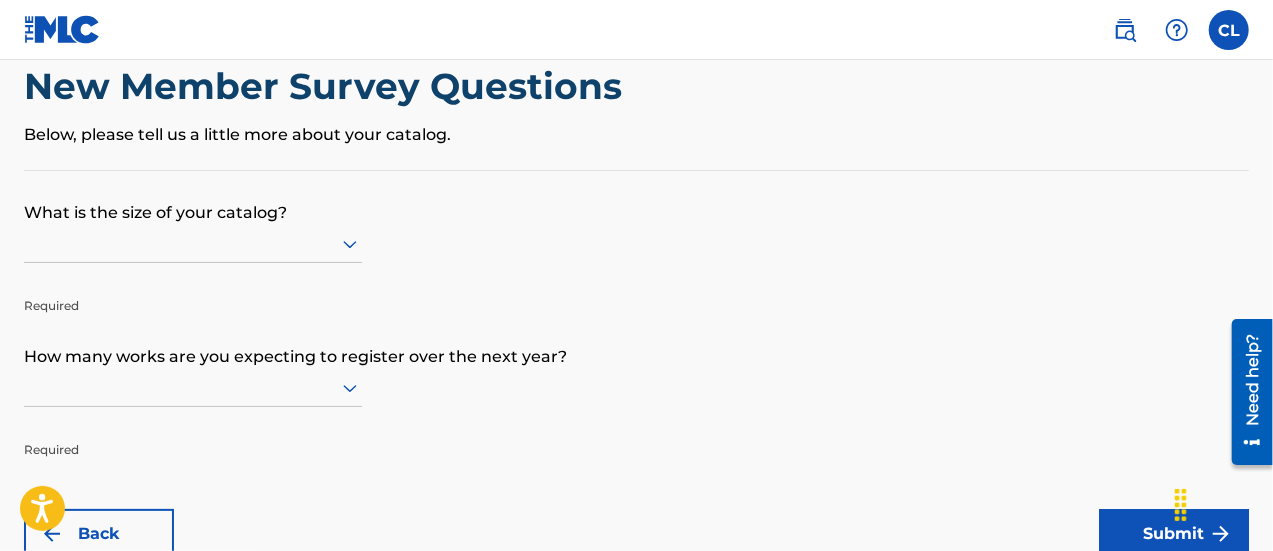 click at bounding box center (193, 244) 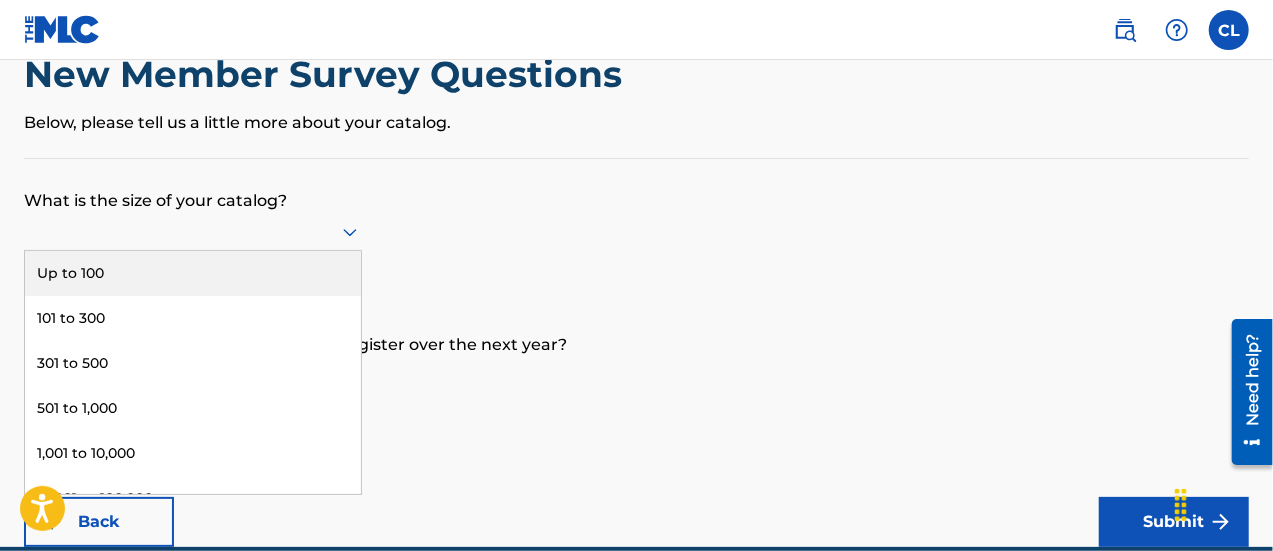 scroll, scrollTop: 58, scrollLeft: 0, axis: vertical 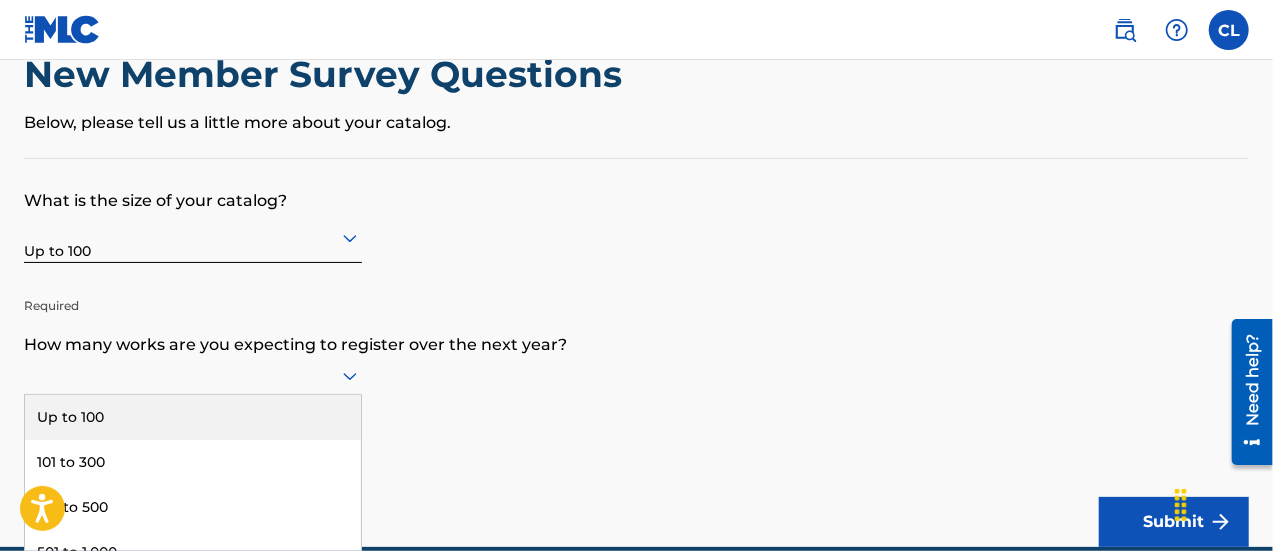 click on "9 results available. Use Up and Down to choose options, press Enter to select the currently focused option, press Escape to exit the menu, press Tab to select the option and exit the menu. Up to 100 101 to 300 301 to 500 501 to 1,000 1,001 to 10,000 10,001 to 100,000 100,001 to 300,000 301,000 to 500,000 Over 500,000" at bounding box center [193, 376] 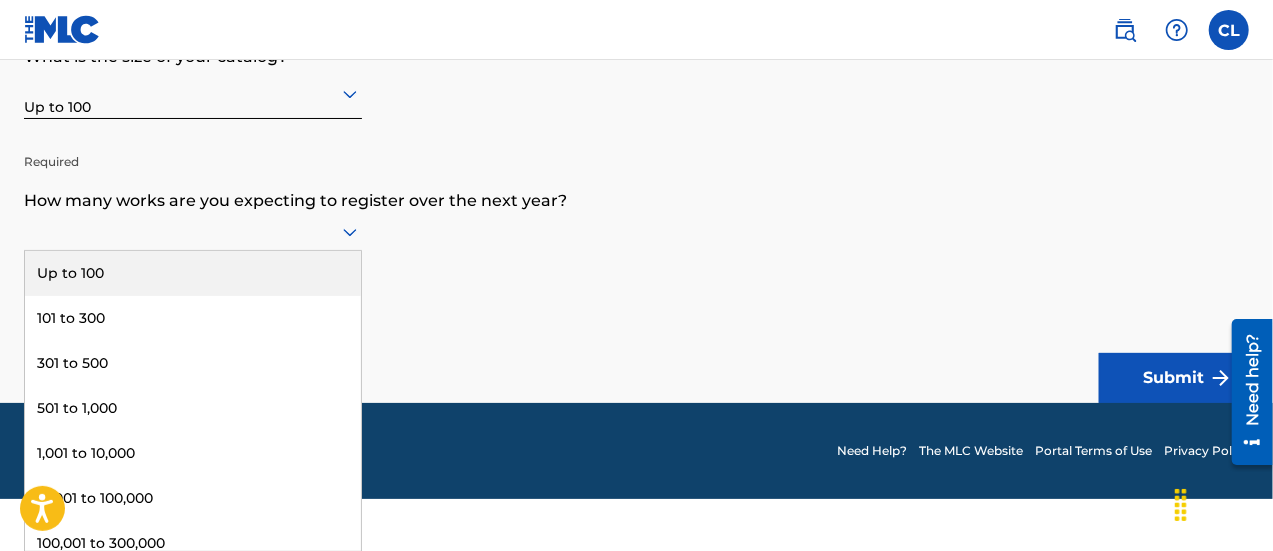 click on "Up to 100" at bounding box center [193, 273] 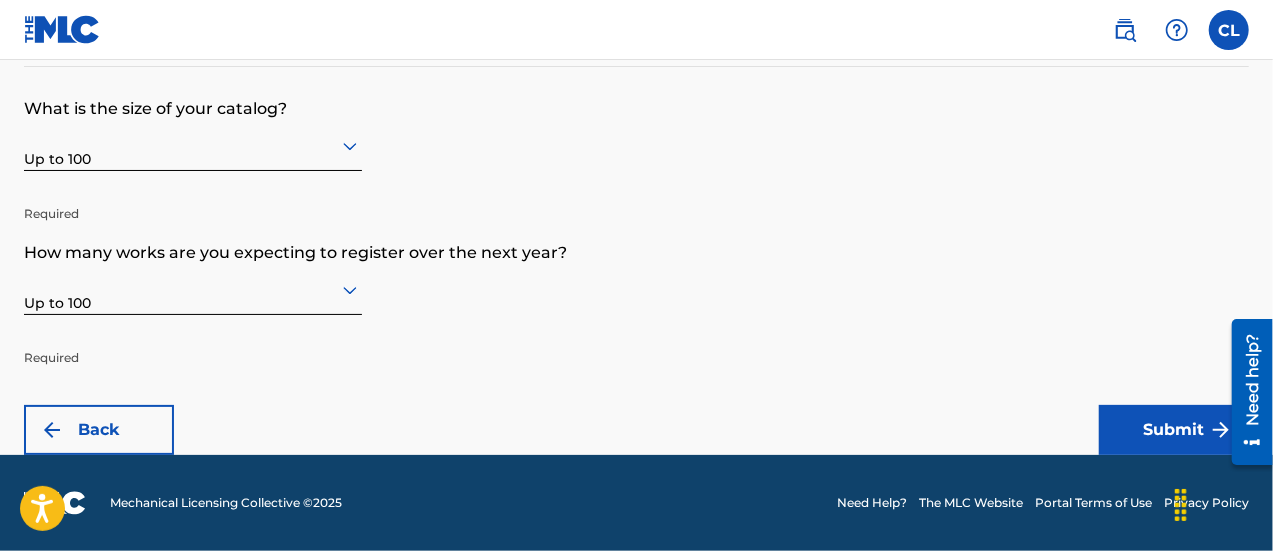 scroll, scrollTop: 149, scrollLeft: 0, axis: vertical 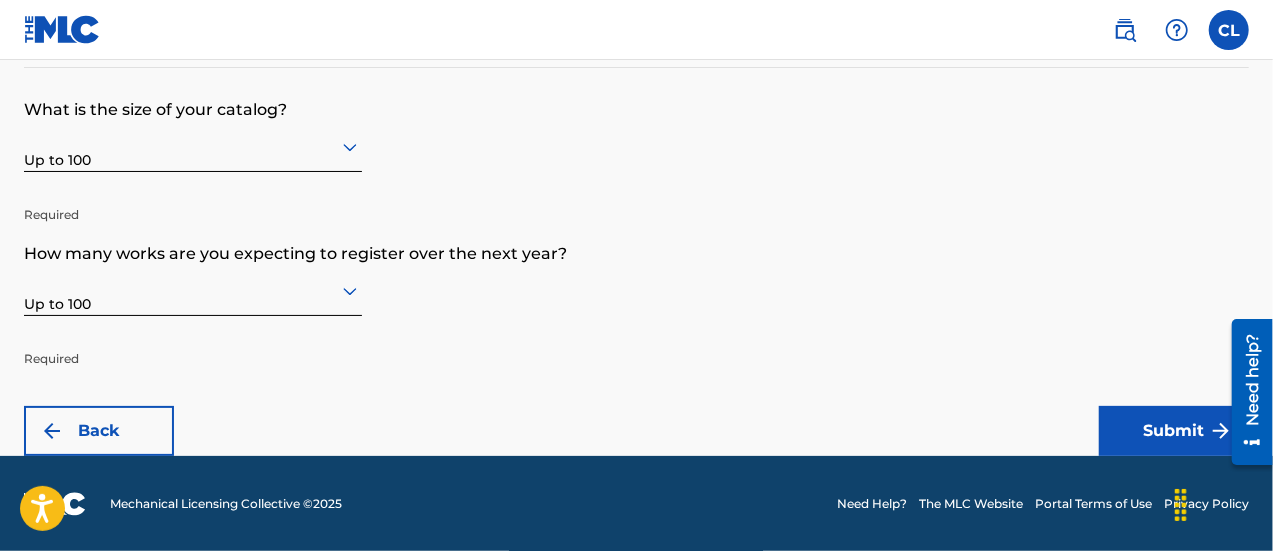 click on "Submit" at bounding box center (1174, 431) 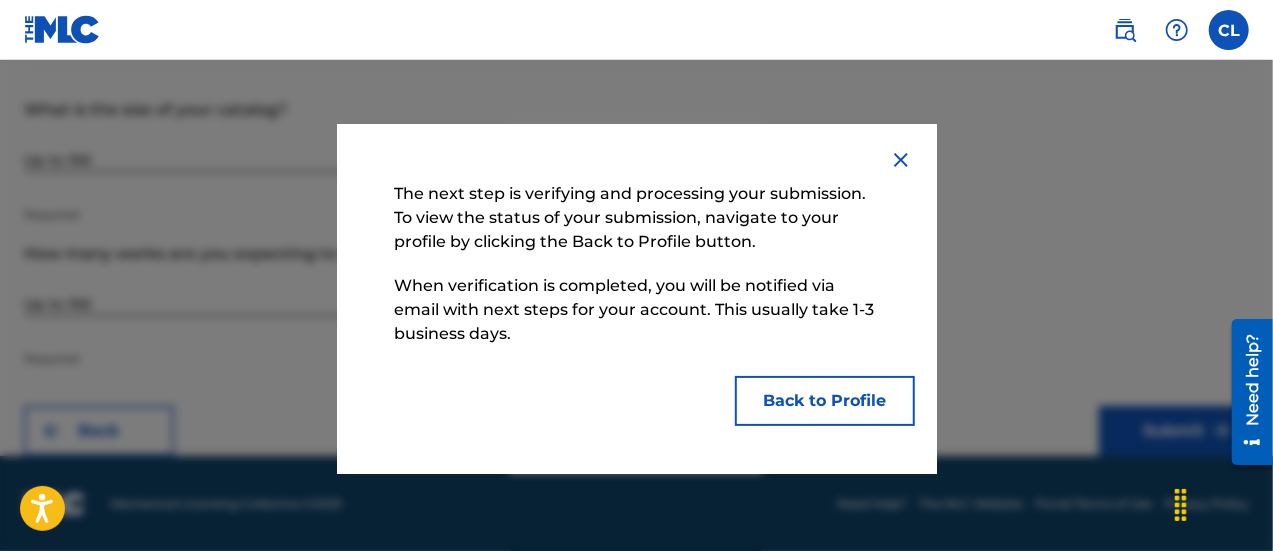 click on "Back to Profile" at bounding box center (825, 401) 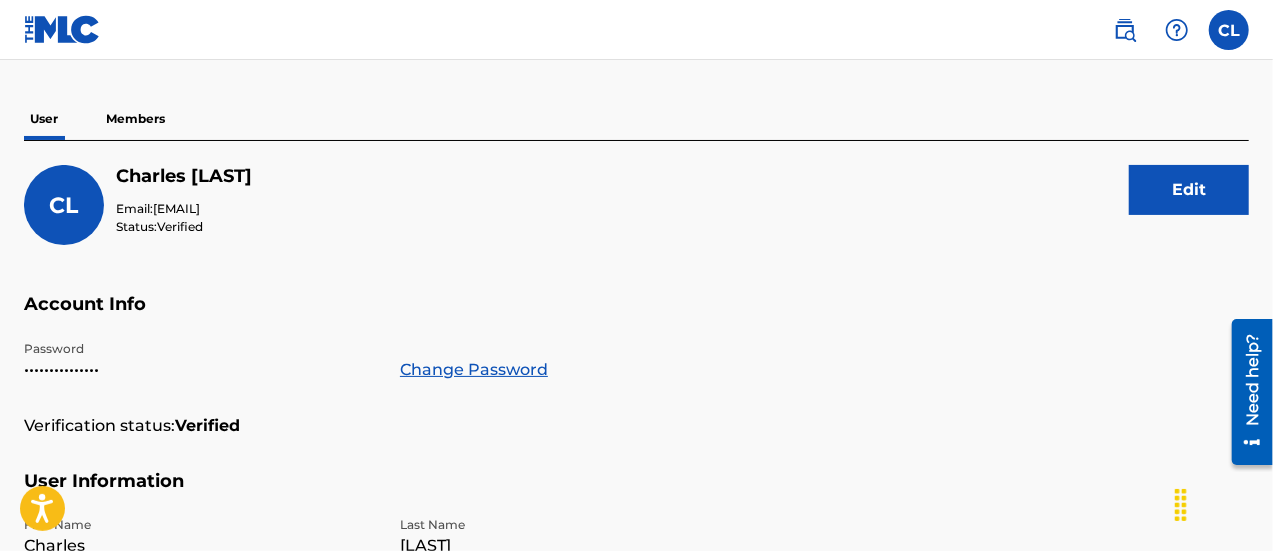 scroll, scrollTop: 0, scrollLeft: 0, axis: both 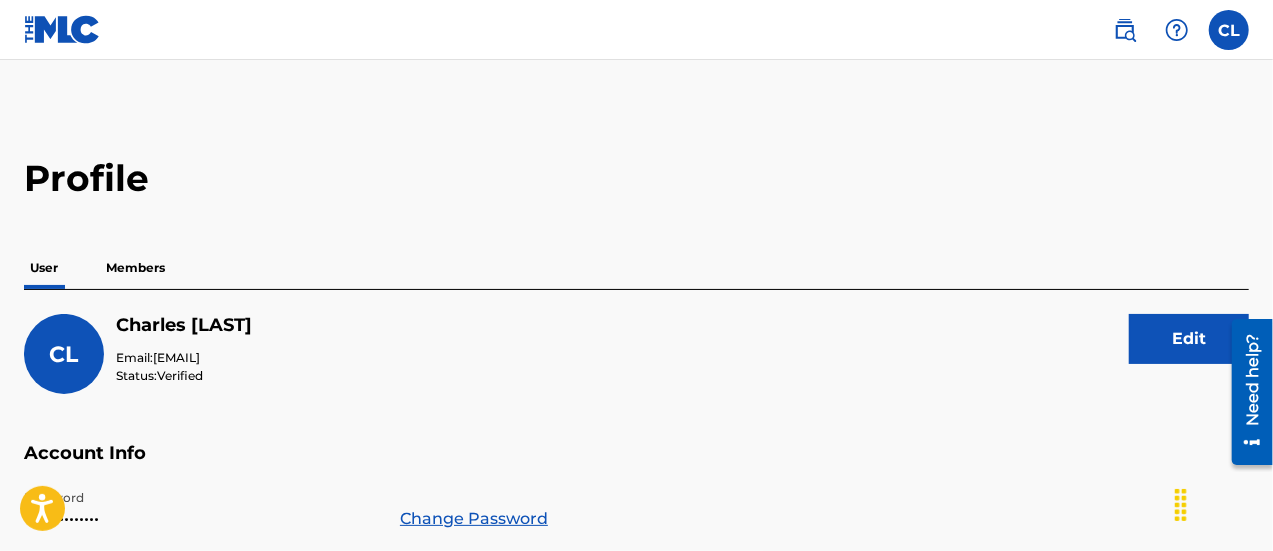 drag, startPoint x: 1272, startPoint y: 70, endPoint x: 1279, endPoint y: 143, distance: 73.33485 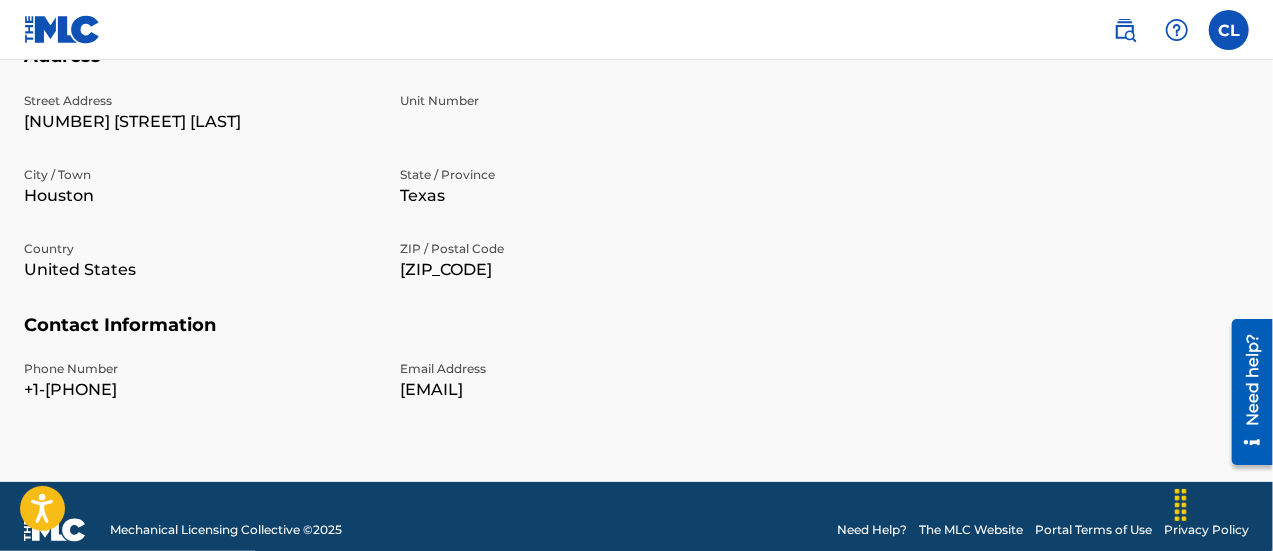 scroll, scrollTop: 794, scrollLeft: 0, axis: vertical 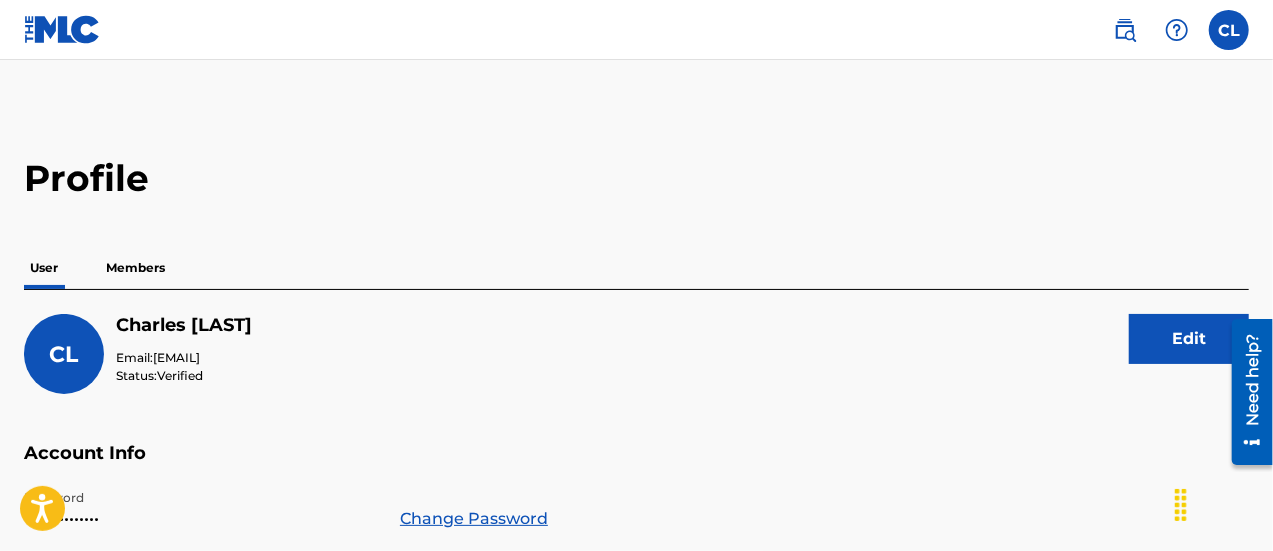click on "Members" at bounding box center (135, 268) 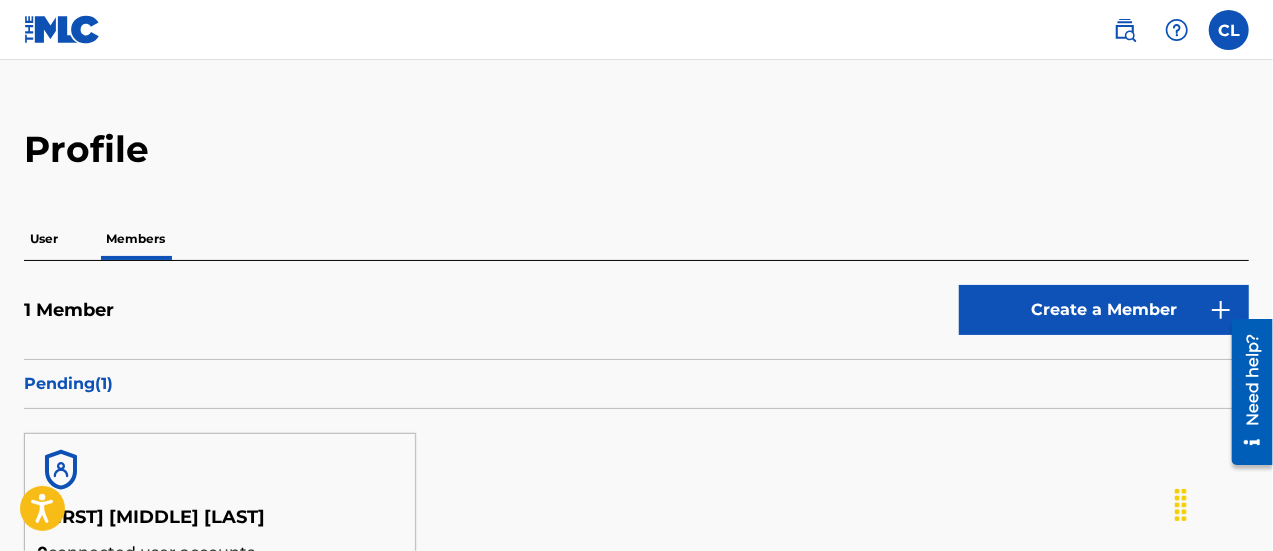 scroll, scrollTop: 0, scrollLeft: 0, axis: both 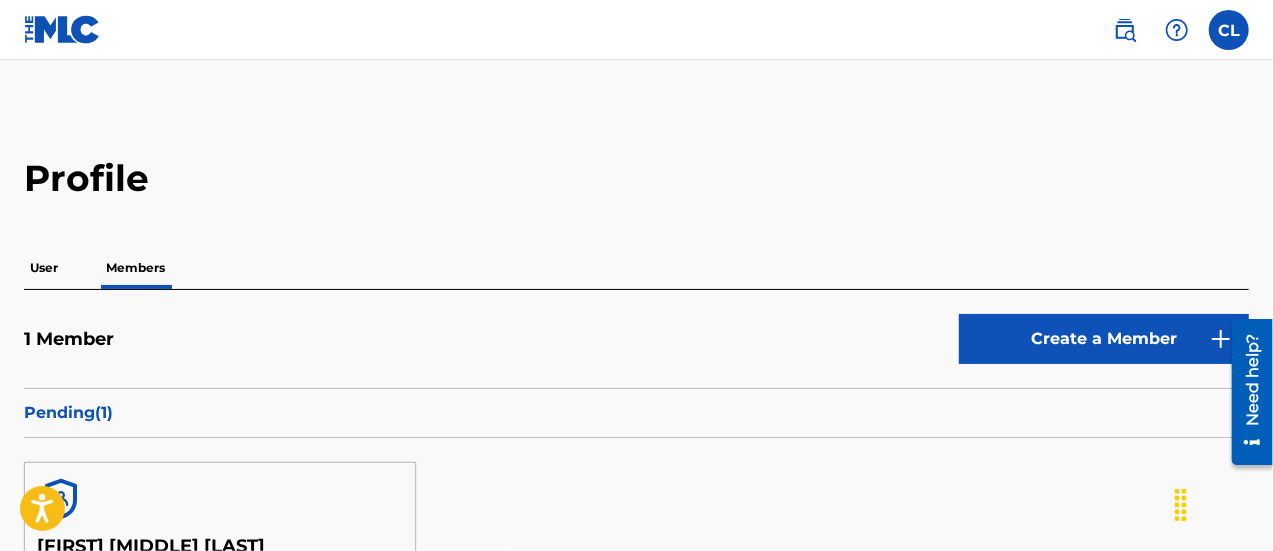 click at bounding box center [1125, 30] 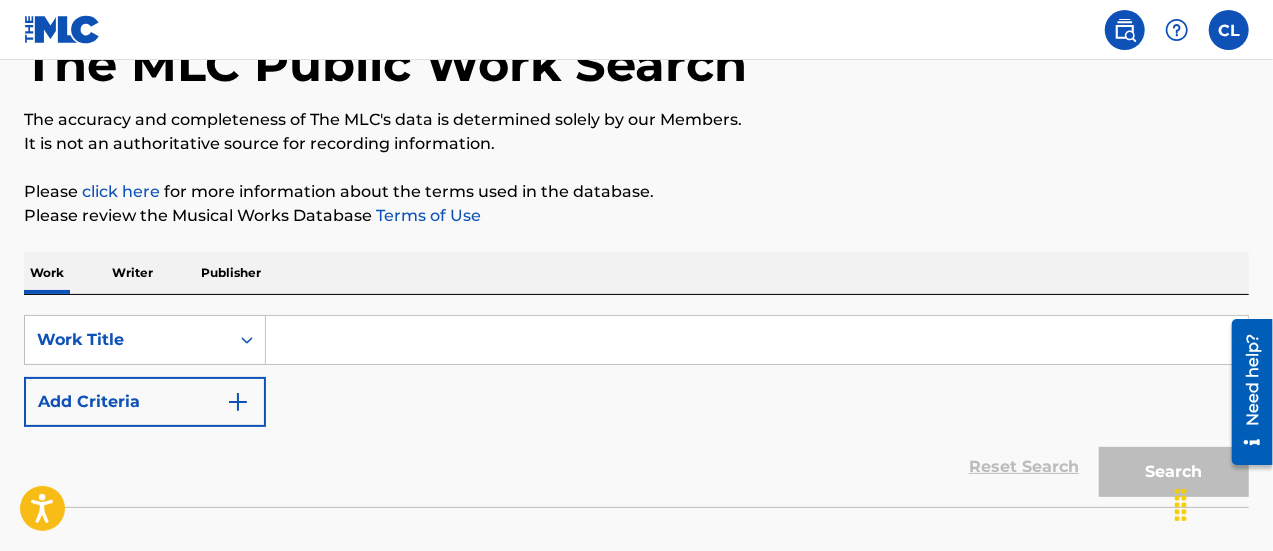 scroll, scrollTop: 125, scrollLeft: 0, axis: vertical 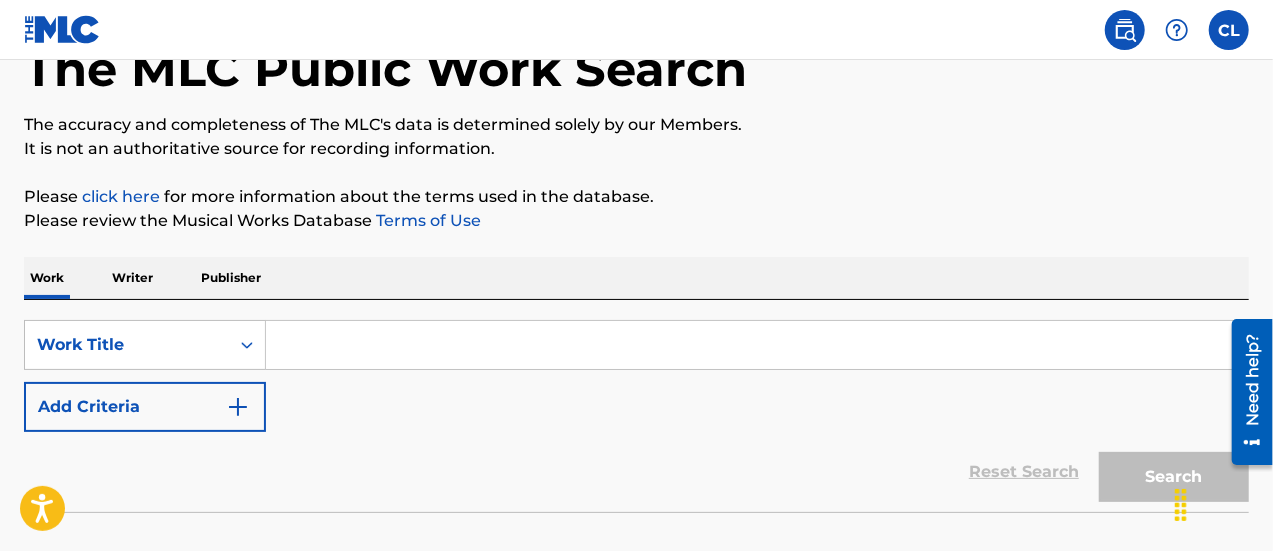 click on "Writer" at bounding box center [132, 278] 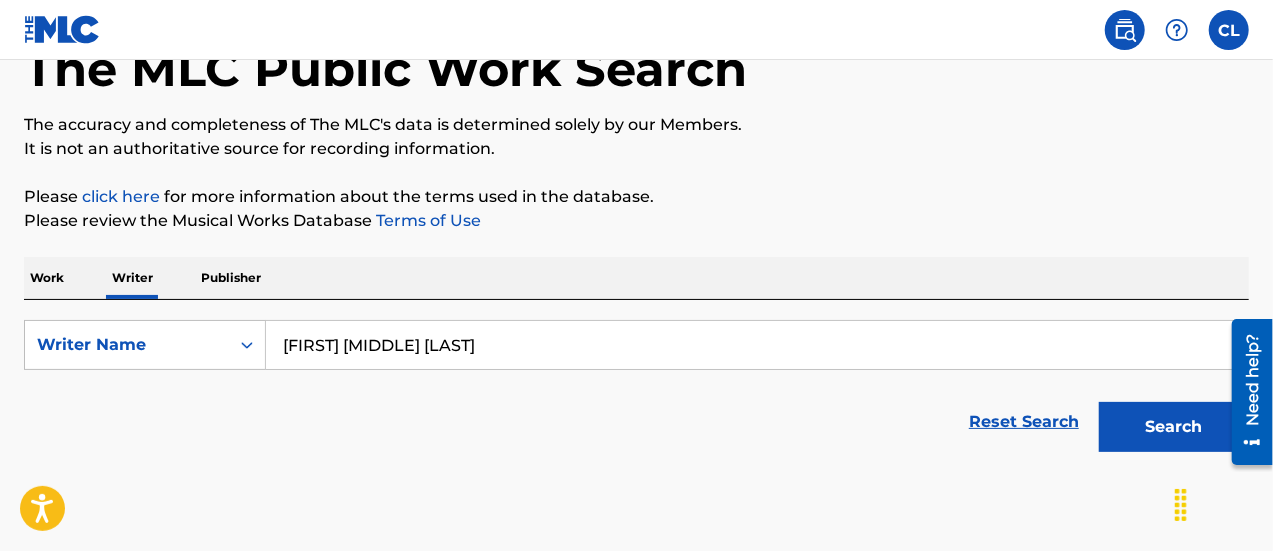 scroll, scrollTop: 0, scrollLeft: 0, axis: both 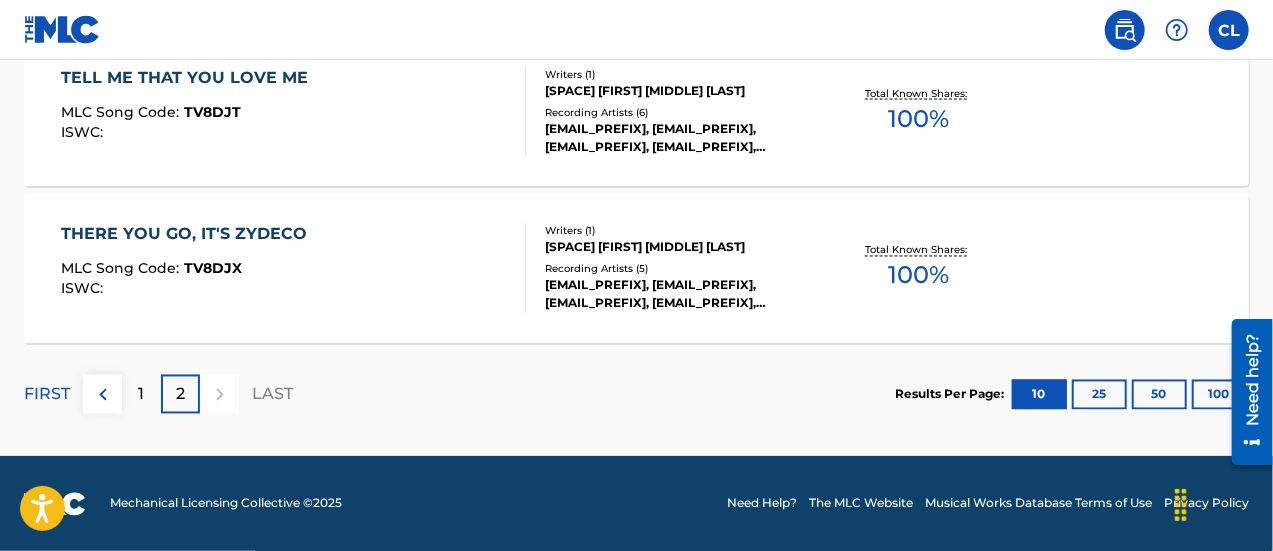click on "1" at bounding box center [141, 394] 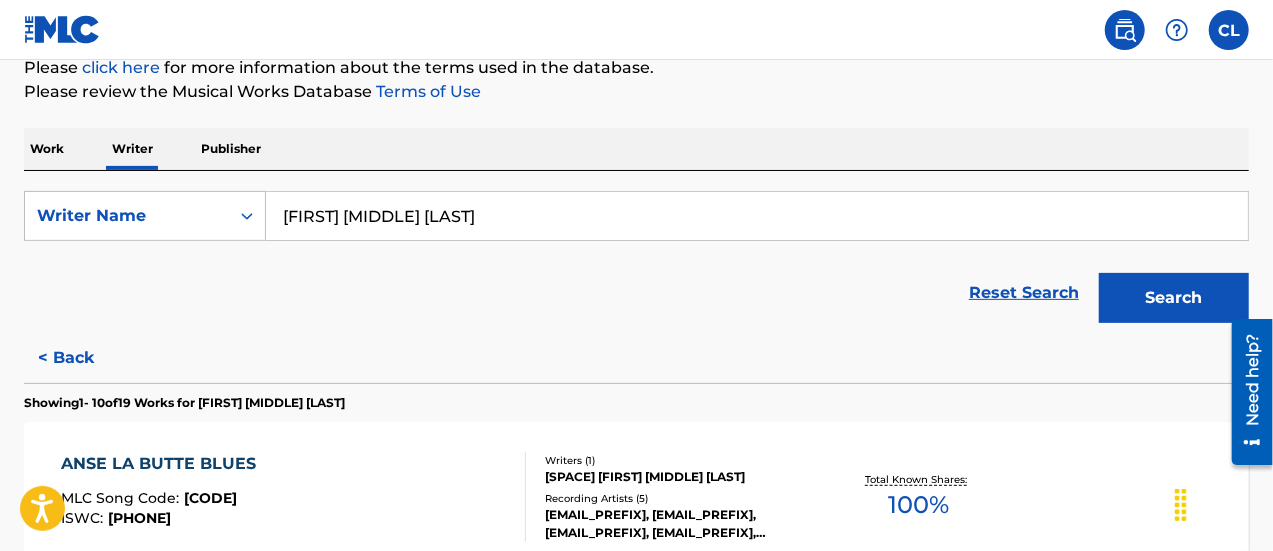 scroll, scrollTop: 1739, scrollLeft: 0, axis: vertical 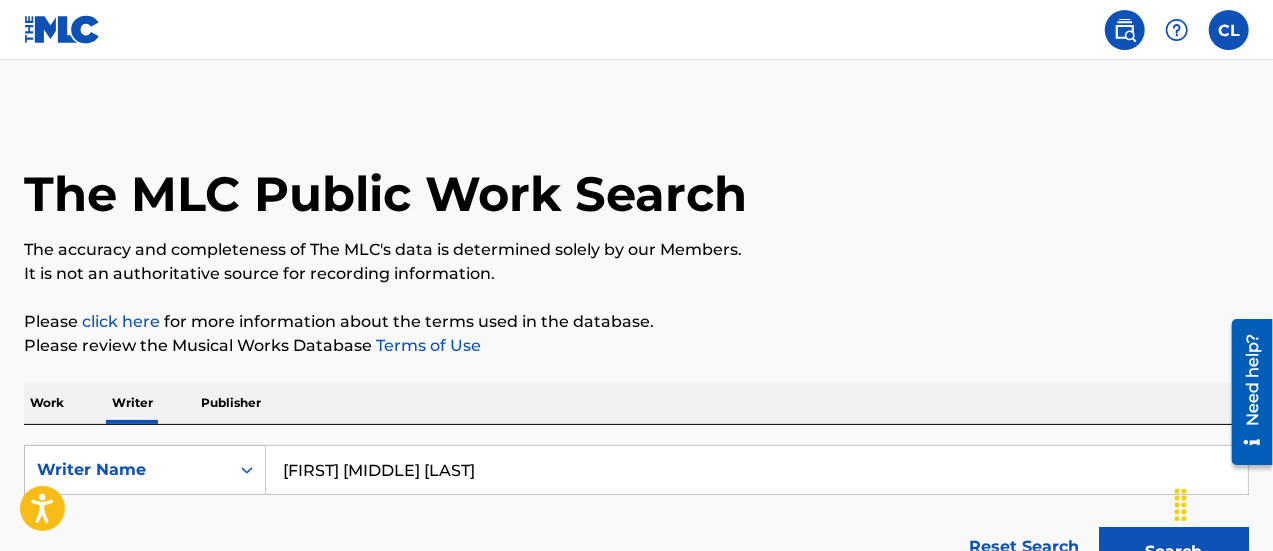 click on "Work" at bounding box center (47, 403) 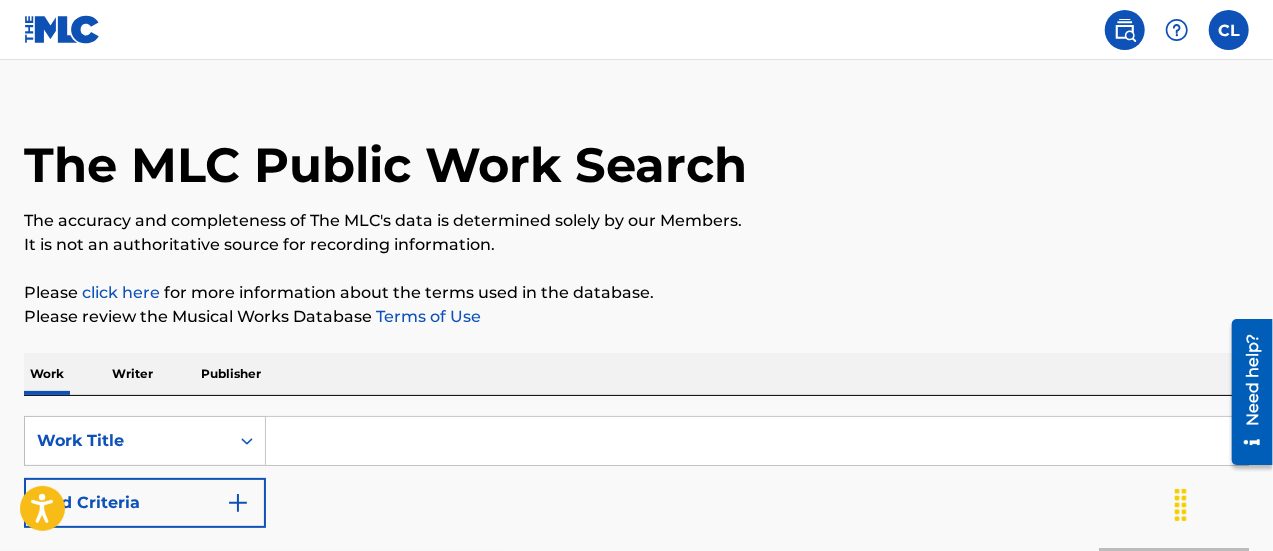 scroll, scrollTop: 8, scrollLeft: 0, axis: vertical 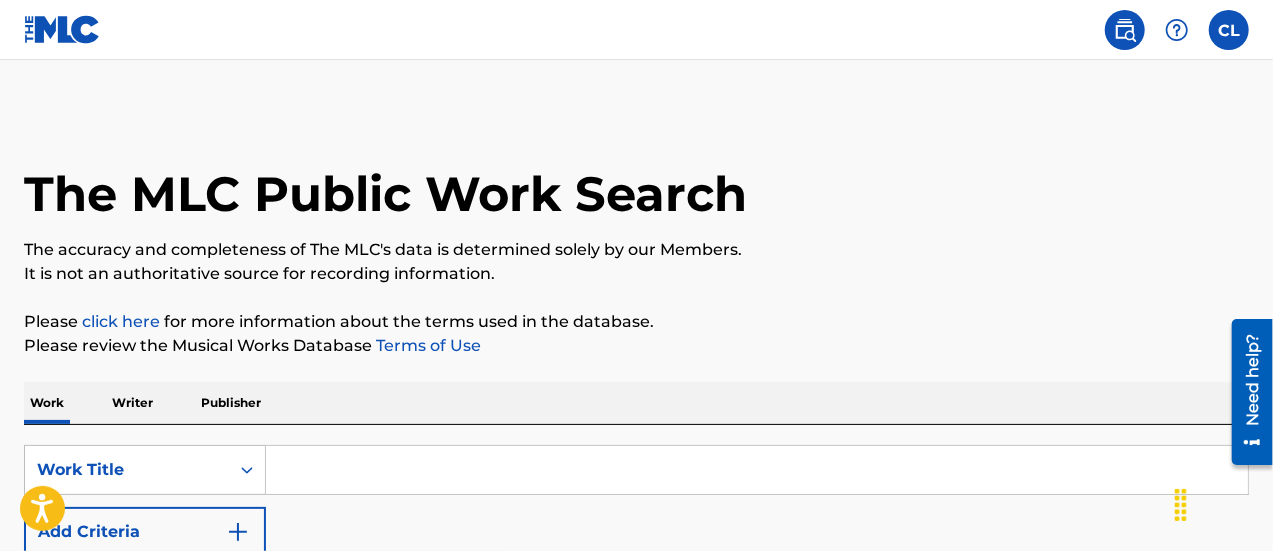 click on "Publisher" at bounding box center [231, 403] 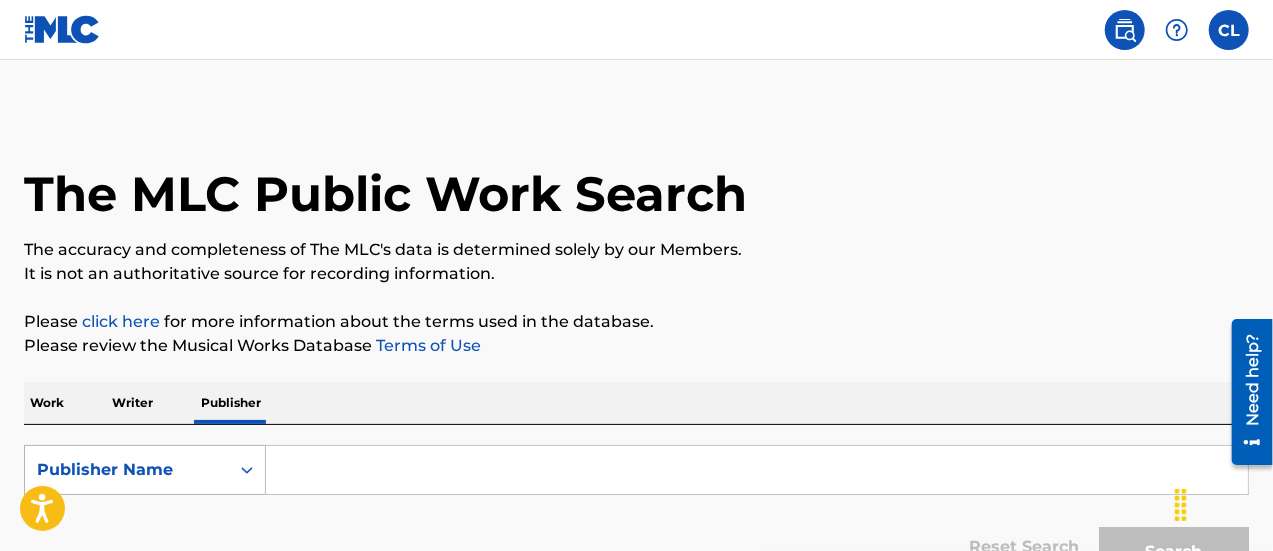click 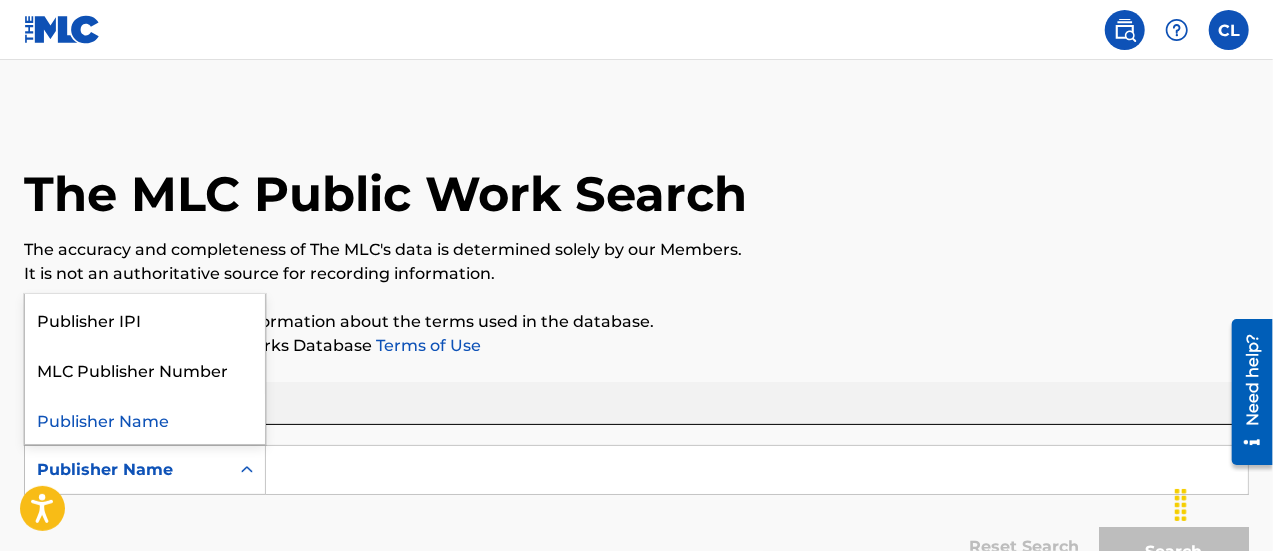 click on "Please   click here   for more information about the terms used in the database." at bounding box center (636, 322) 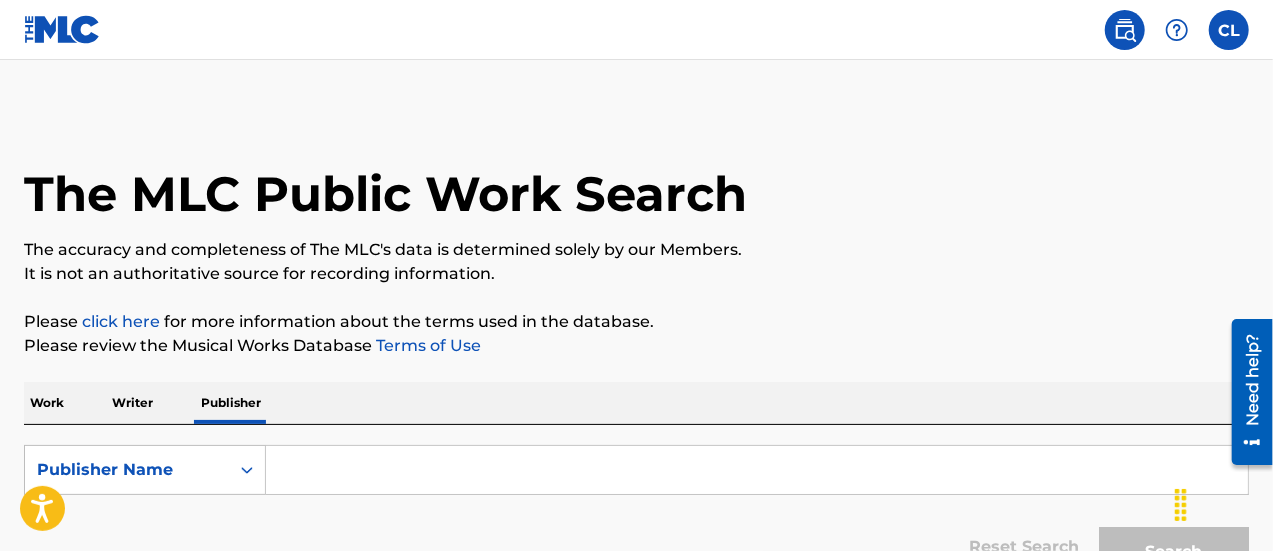 click at bounding box center (1229, 30) 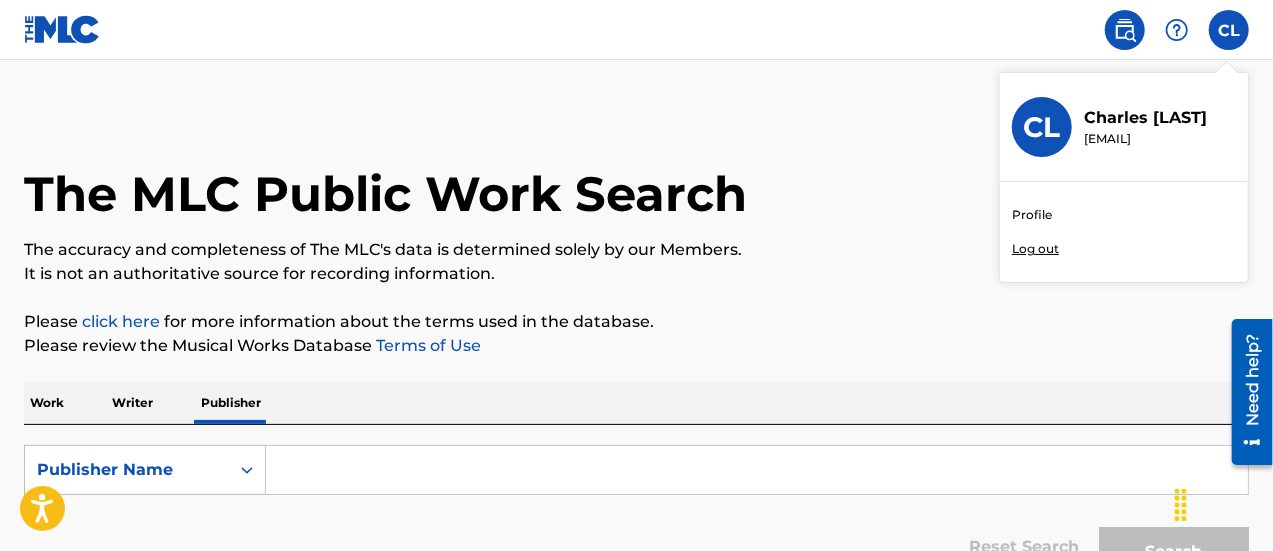 click on "Profile" at bounding box center (1032, 215) 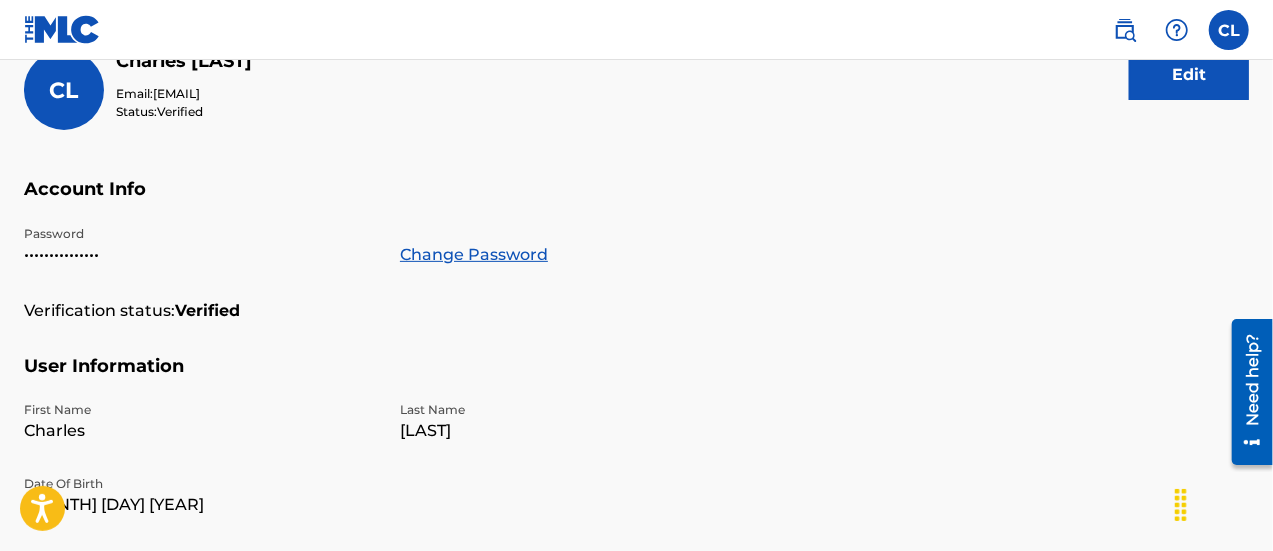 scroll, scrollTop: 0, scrollLeft: 0, axis: both 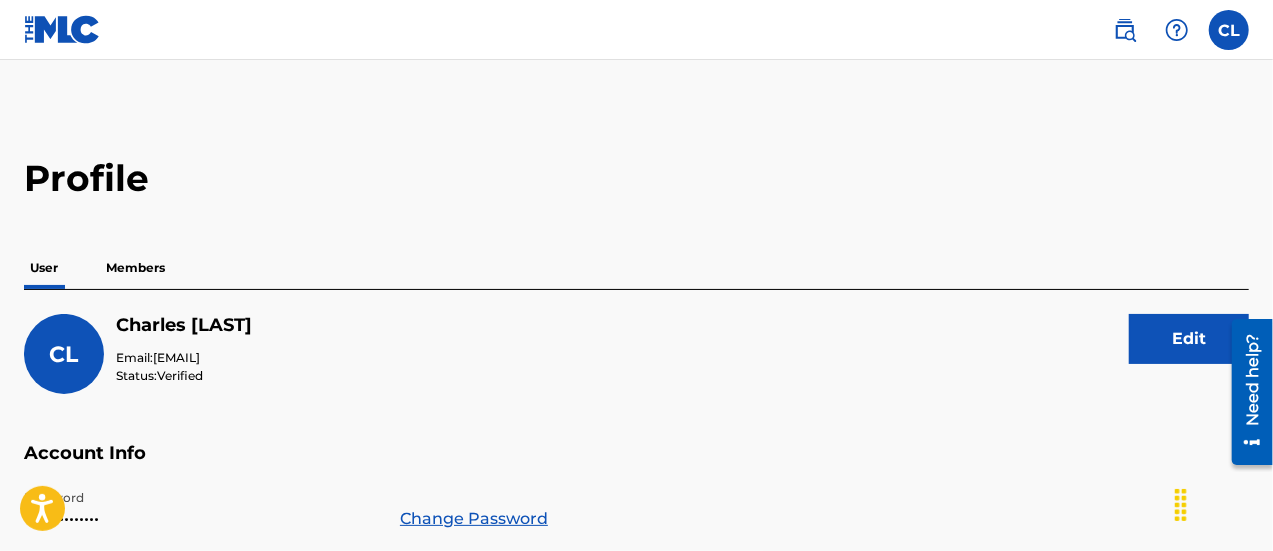 click at bounding box center [1229, 30] 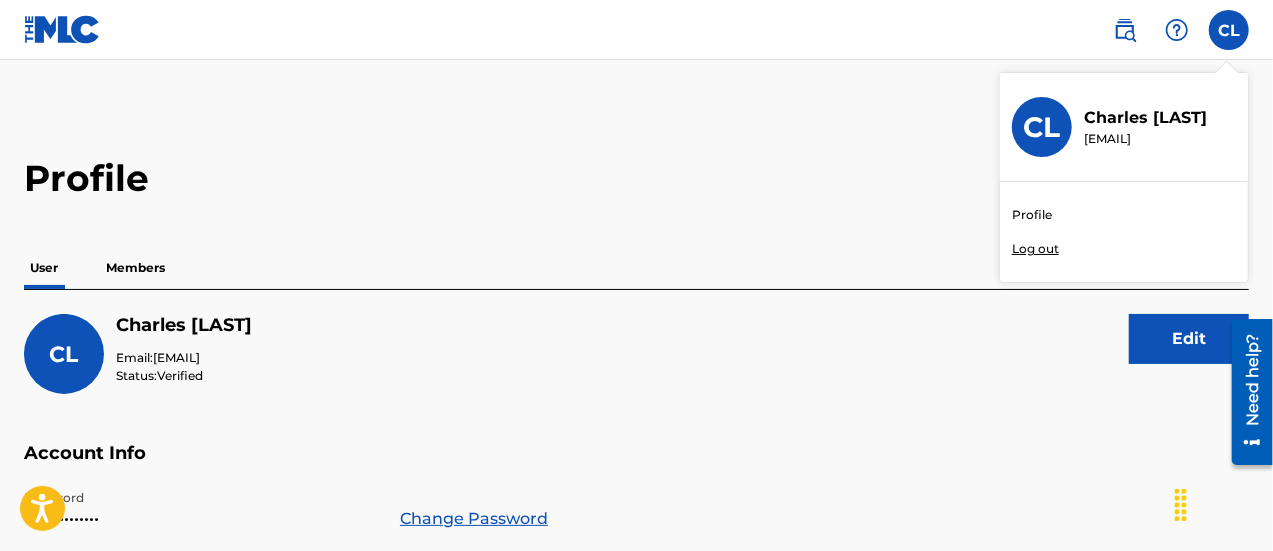 click on "Log out" at bounding box center (1035, 249) 